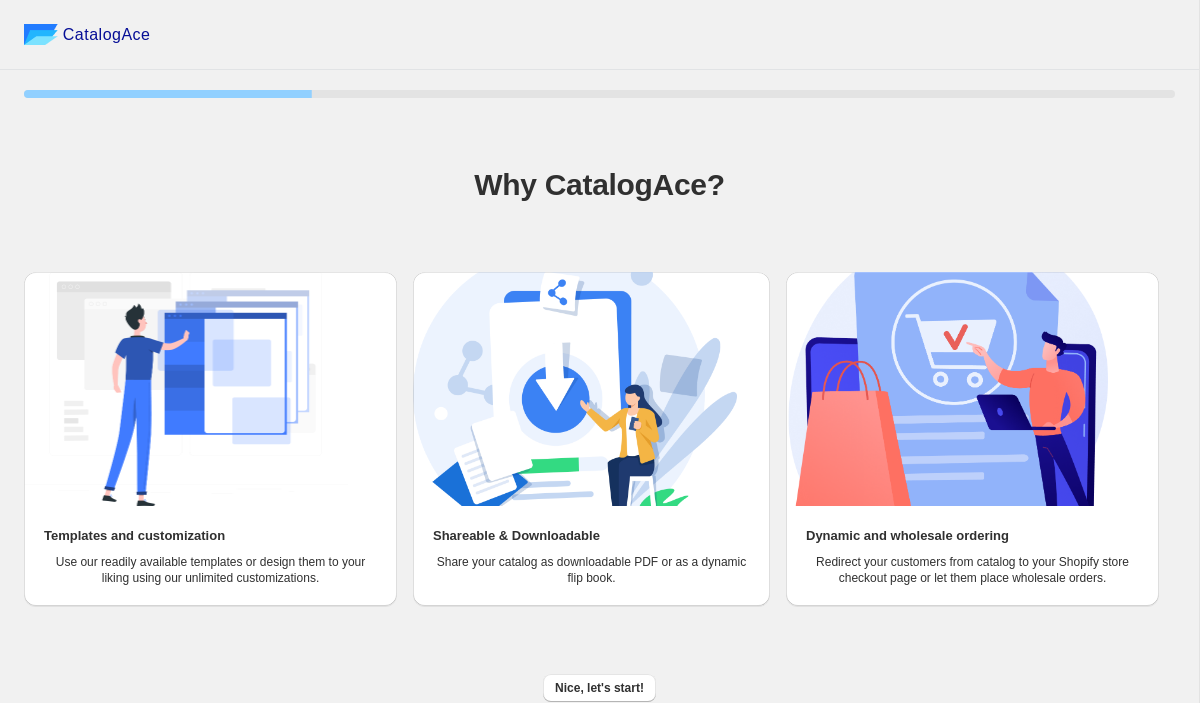 scroll, scrollTop: 7, scrollLeft: 0, axis: vertical 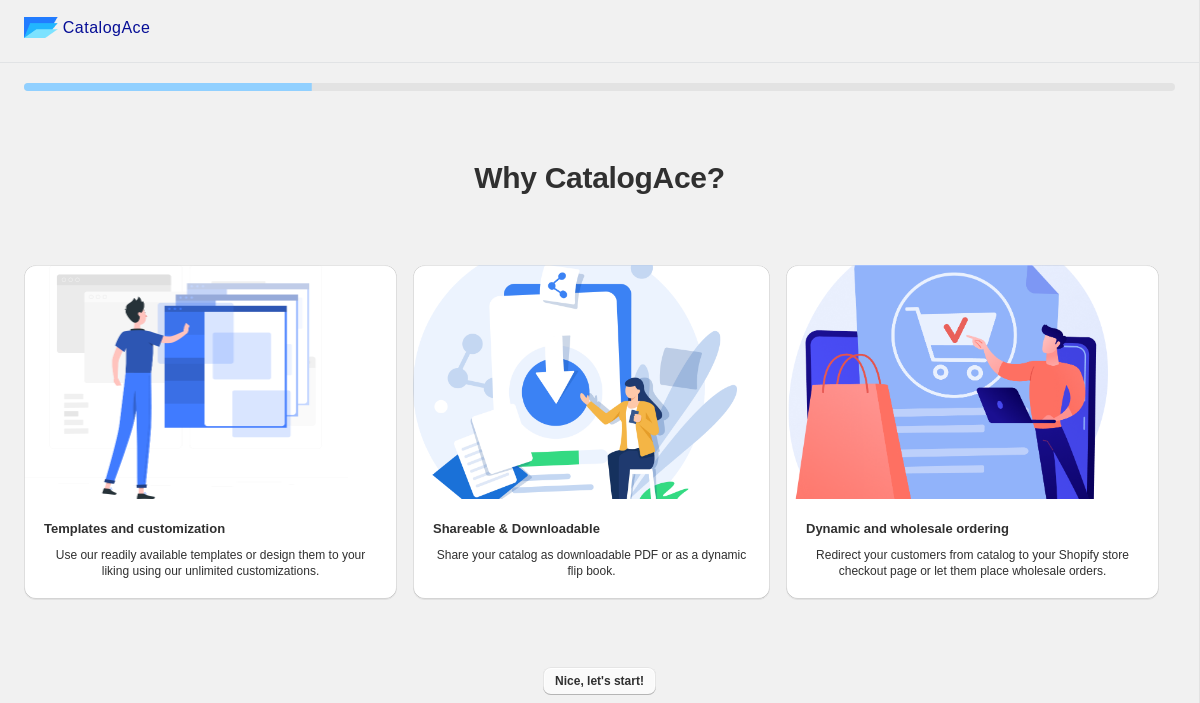 click on "Nice, let's start!" at bounding box center (599, 681) 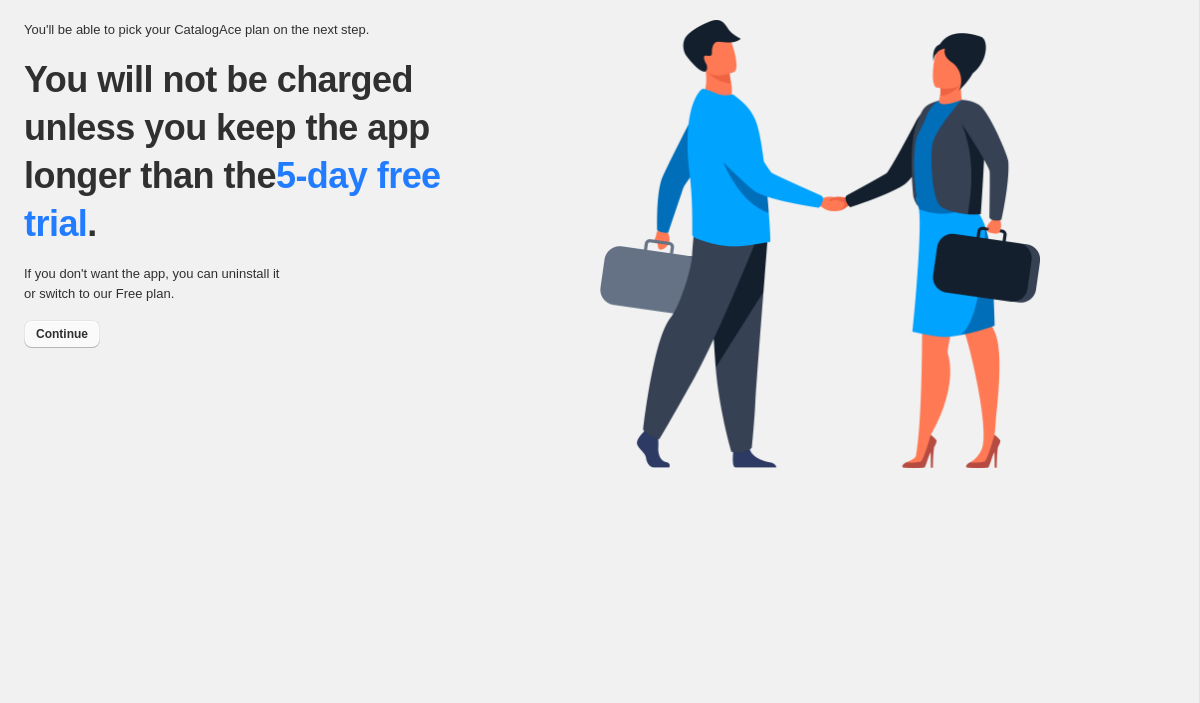 click on "Continue" at bounding box center (62, 334) 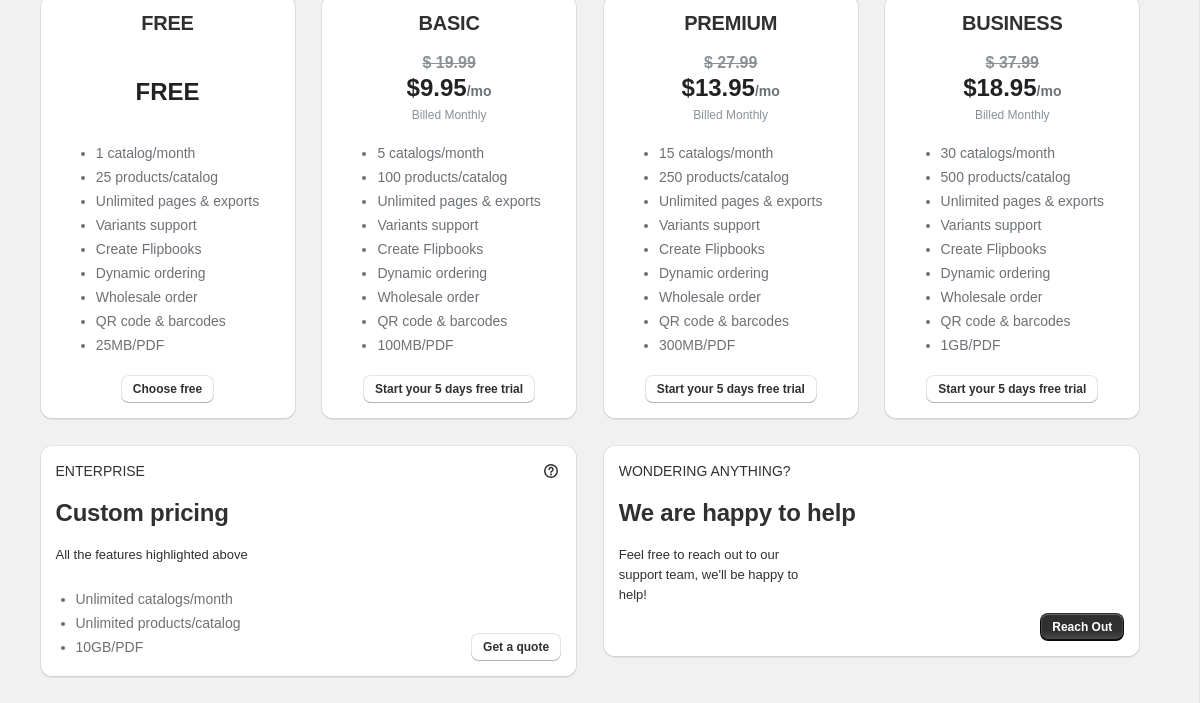 scroll, scrollTop: 214, scrollLeft: 0, axis: vertical 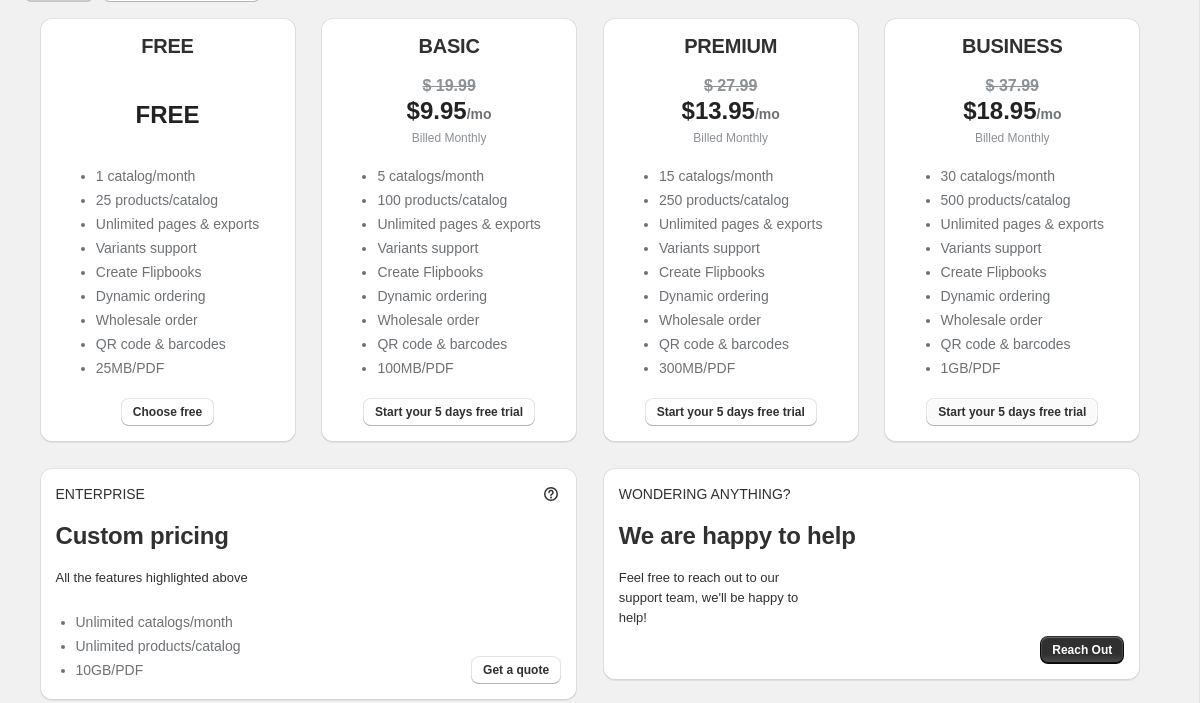 click on "Start your 5 days free trial" at bounding box center [1012, 412] 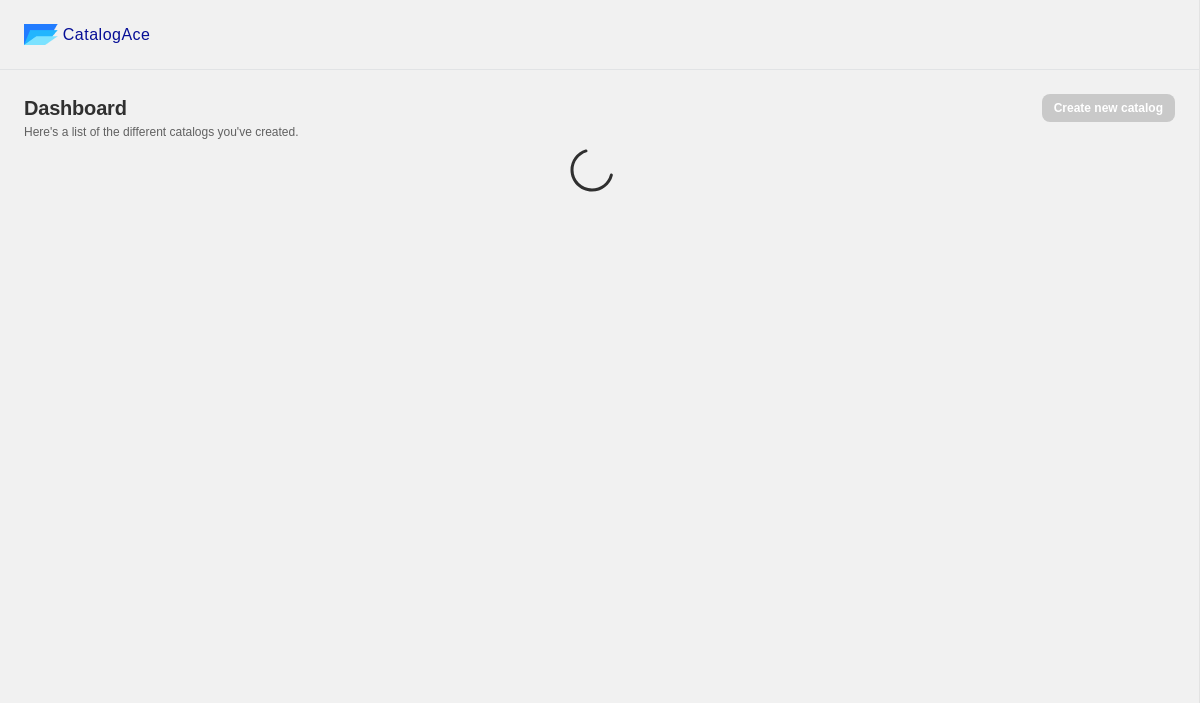 scroll, scrollTop: 0, scrollLeft: 0, axis: both 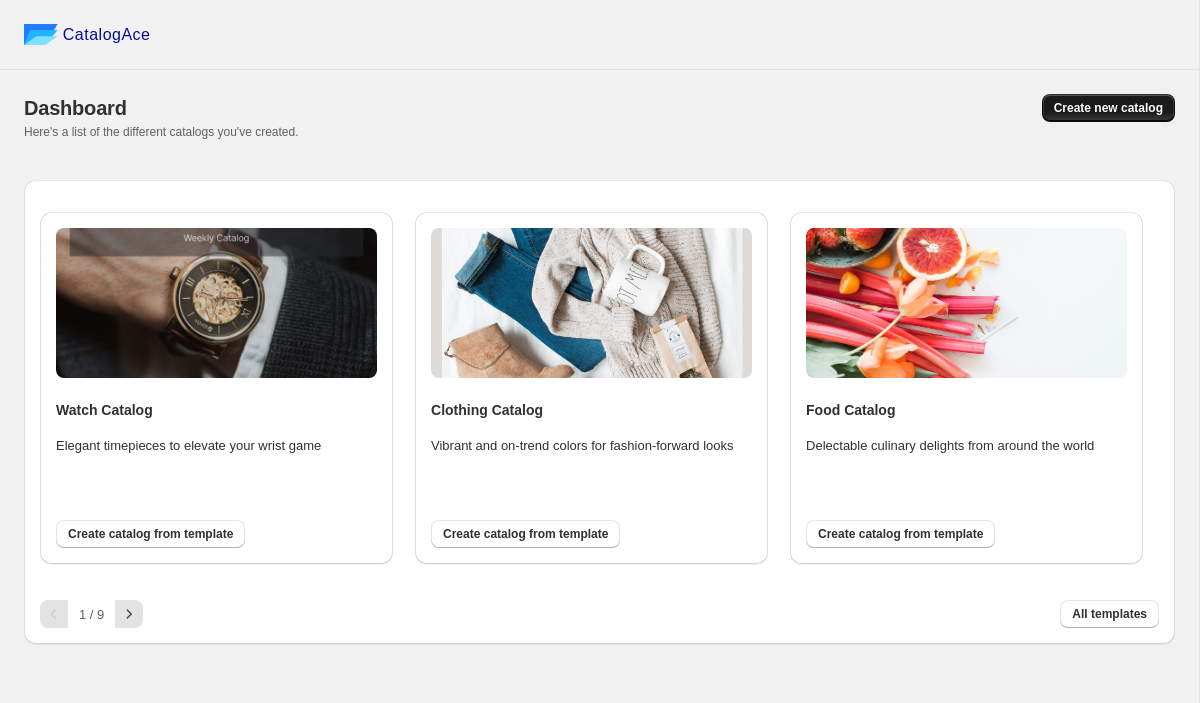 click on "Create new catalog" at bounding box center (1108, 108) 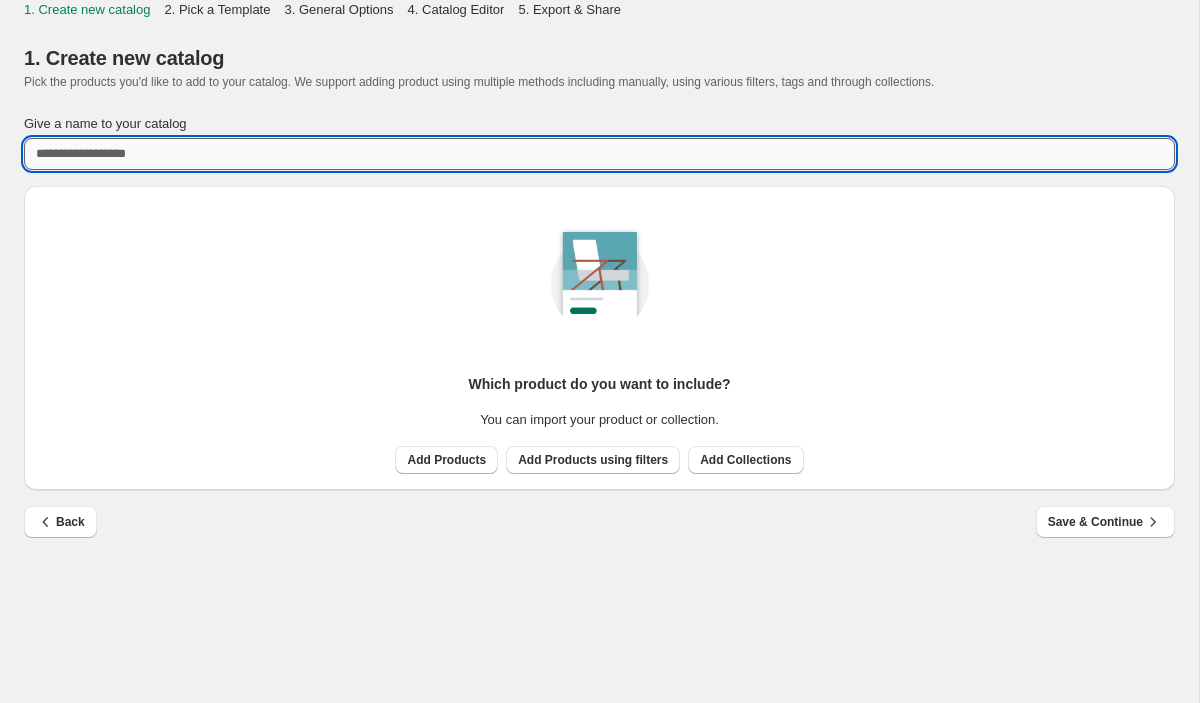 click on "Give a name to your catalog" at bounding box center [599, 154] 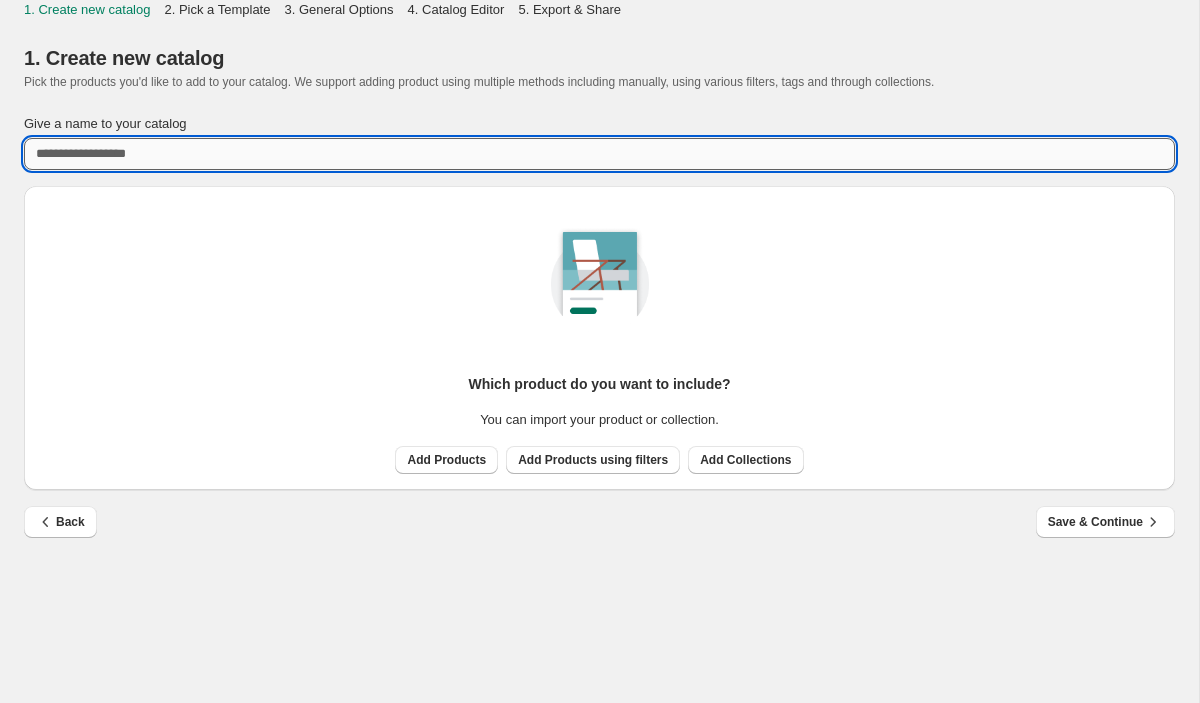 type on "*" 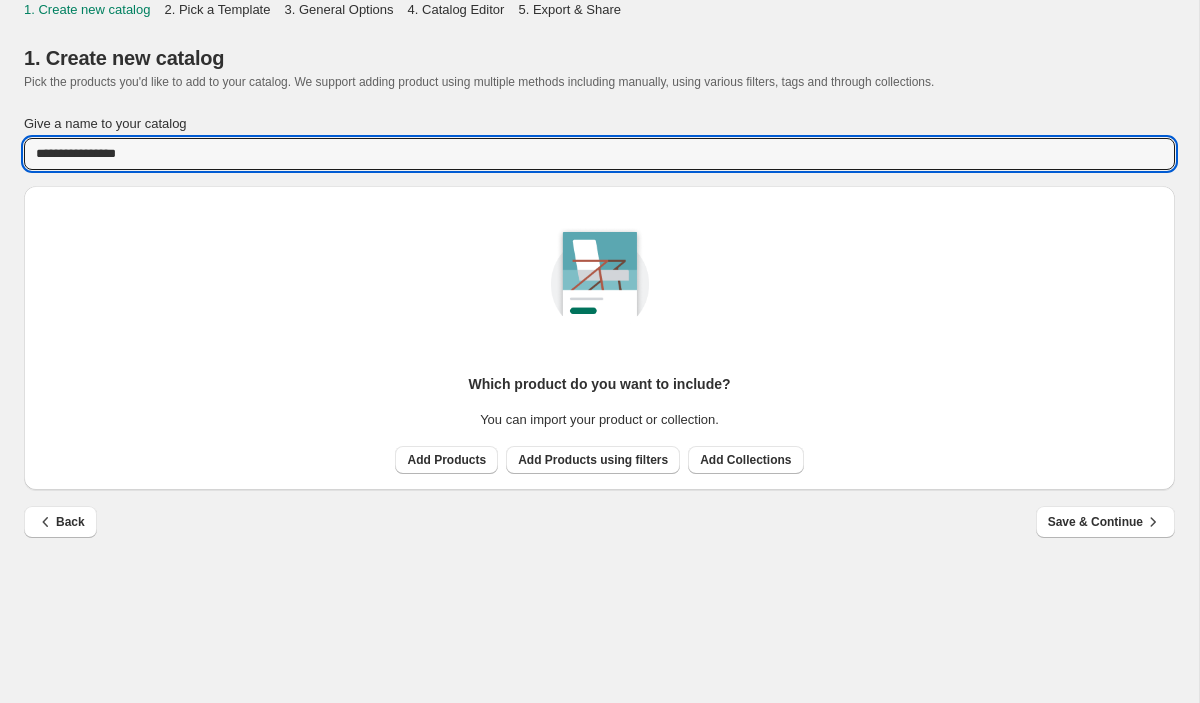 type on "**********" 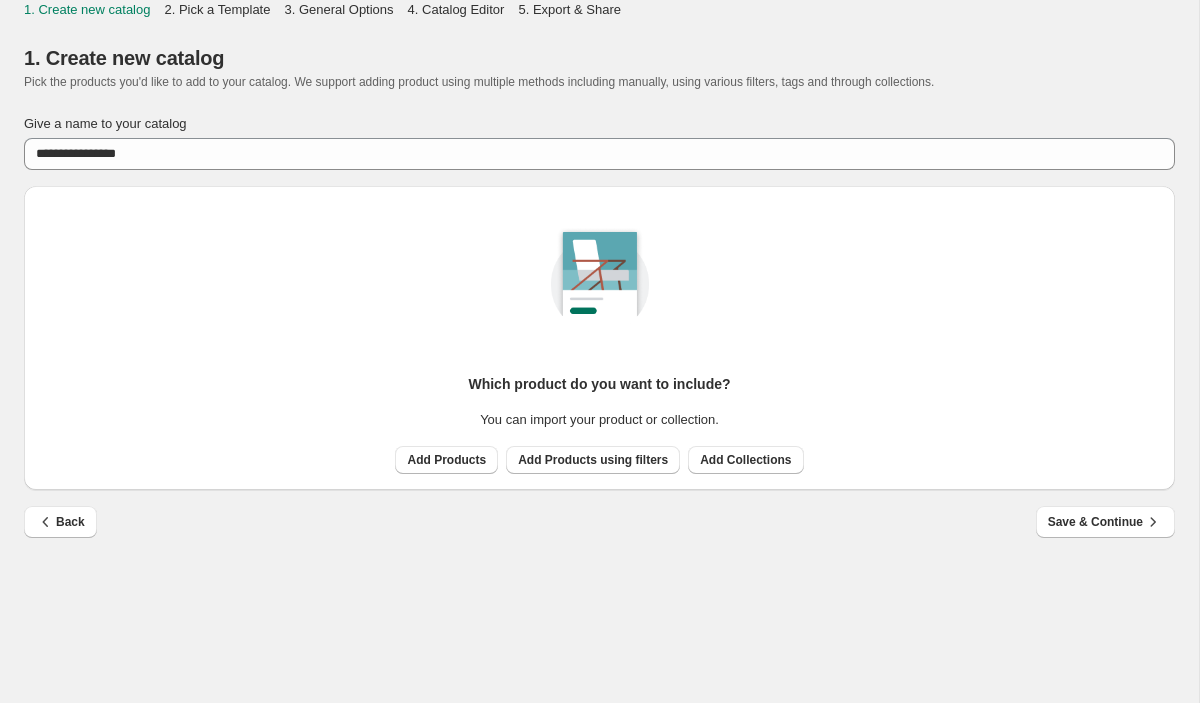 click on "Which product do you want to include? You can import your product or collection. Add Products Add Products using filters Add Collections" at bounding box center [599, 338] 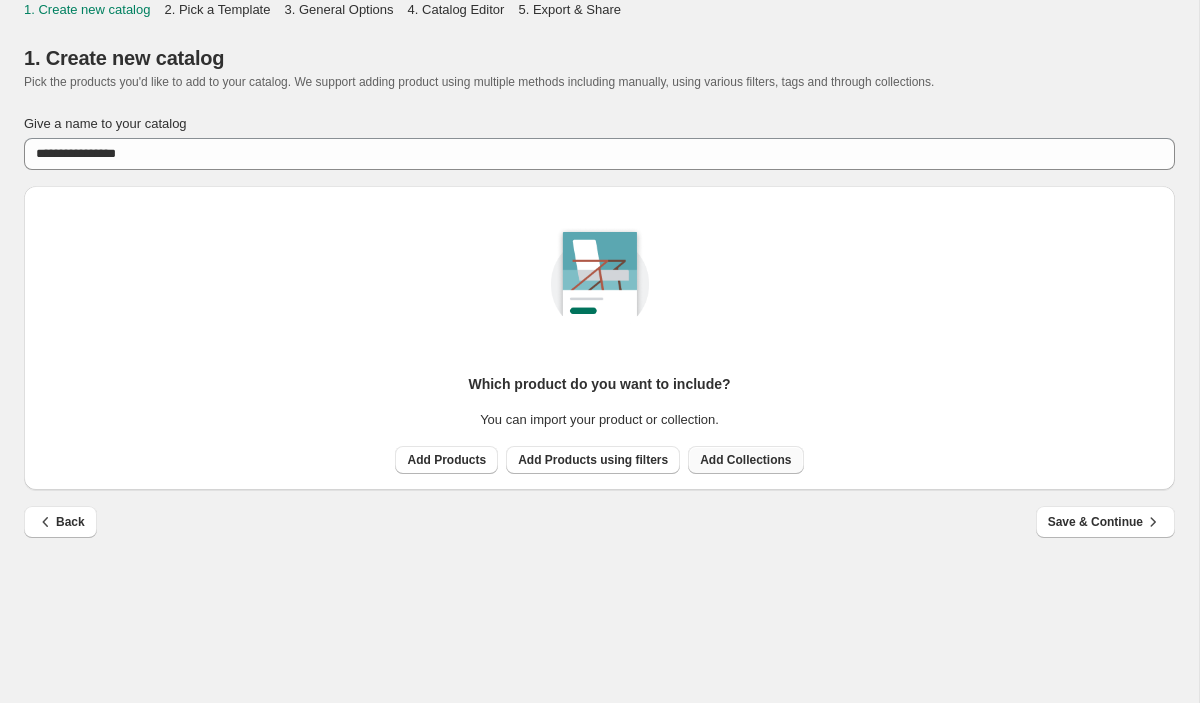 click on "Add Collections" at bounding box center (745, 460) 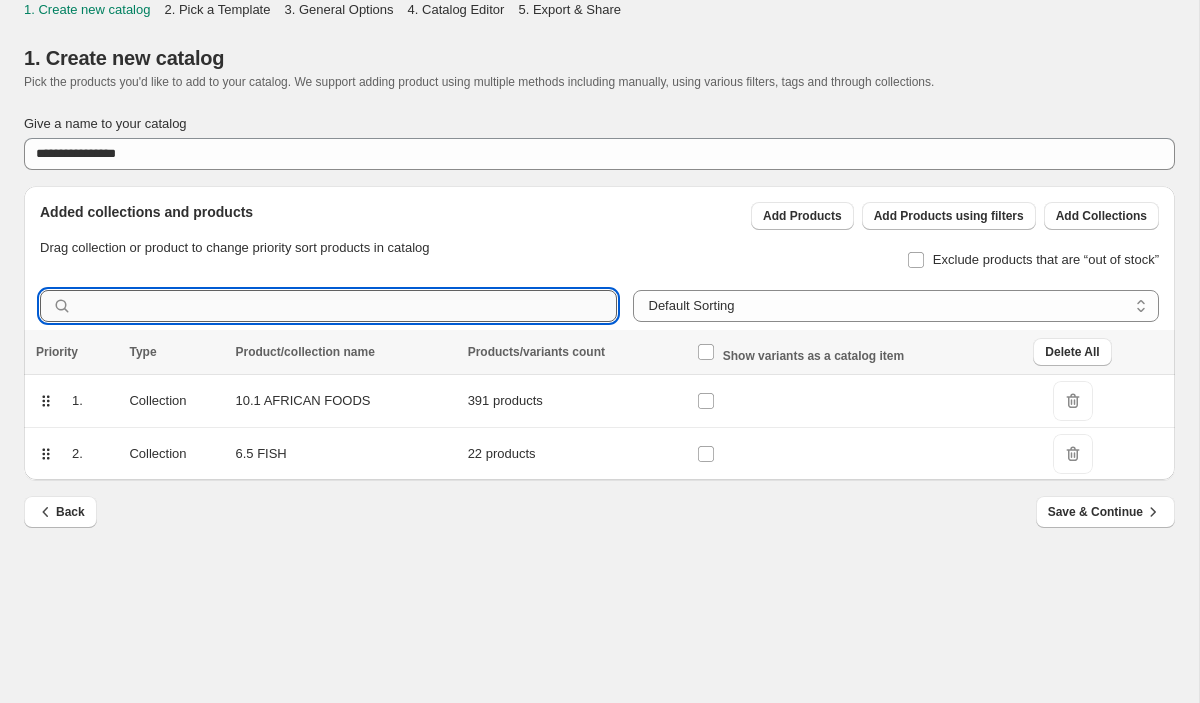 click at bounding box center (347, 306) 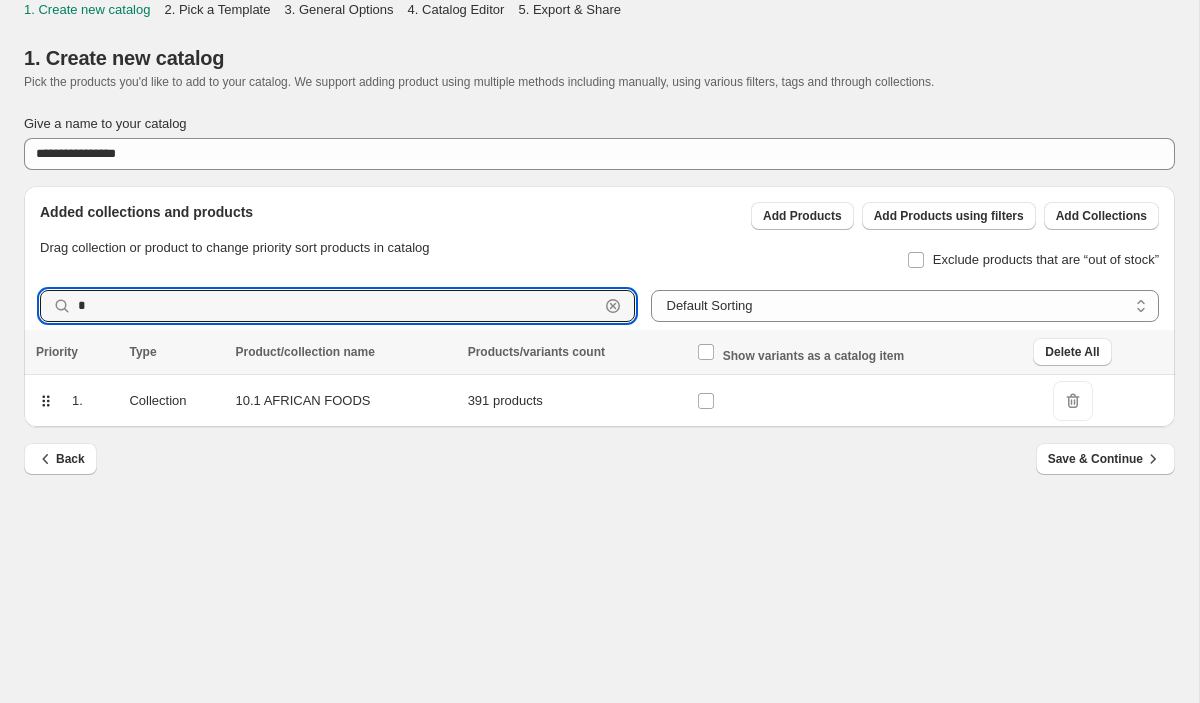 type 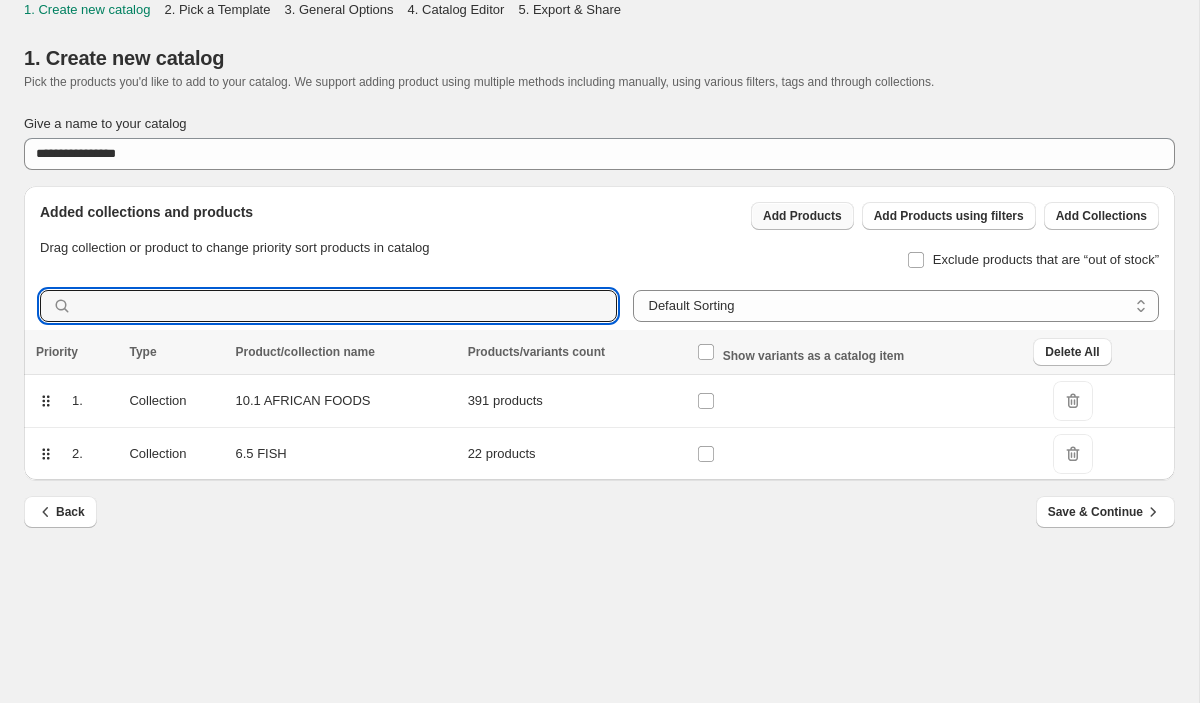 click on "Add Products" at bounding box center [802, 216] 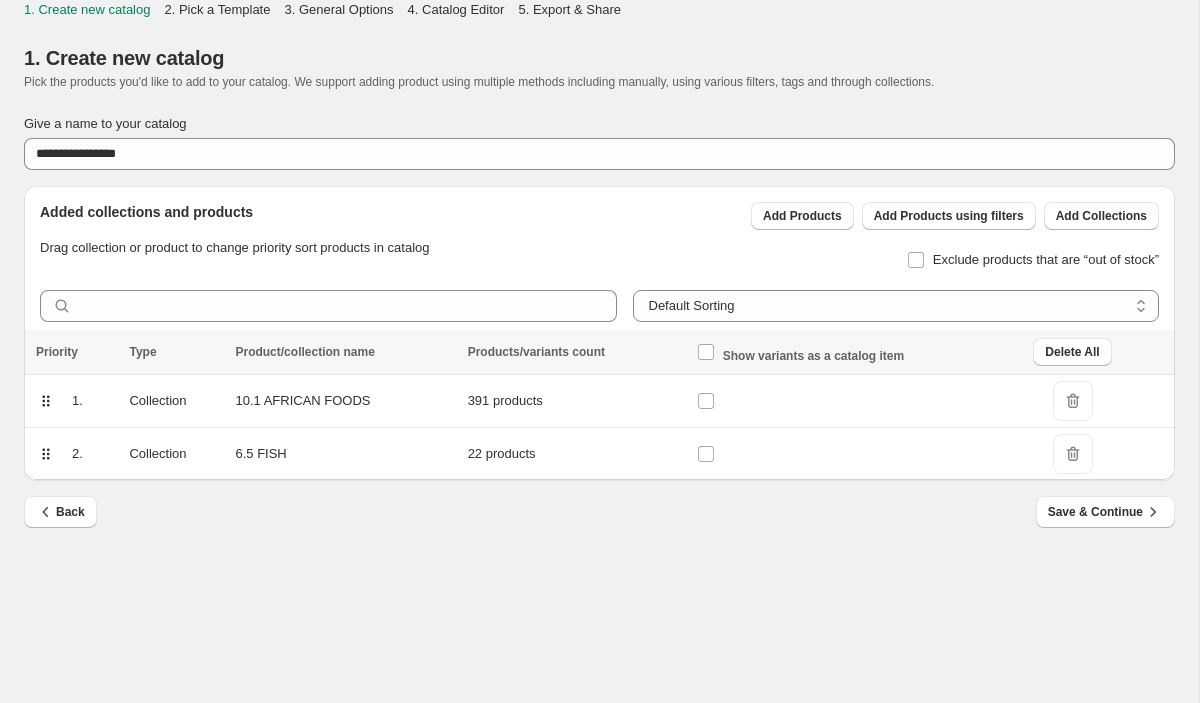 click on "Exclude products that are “out of stock”" at bounding box center [947, 252] 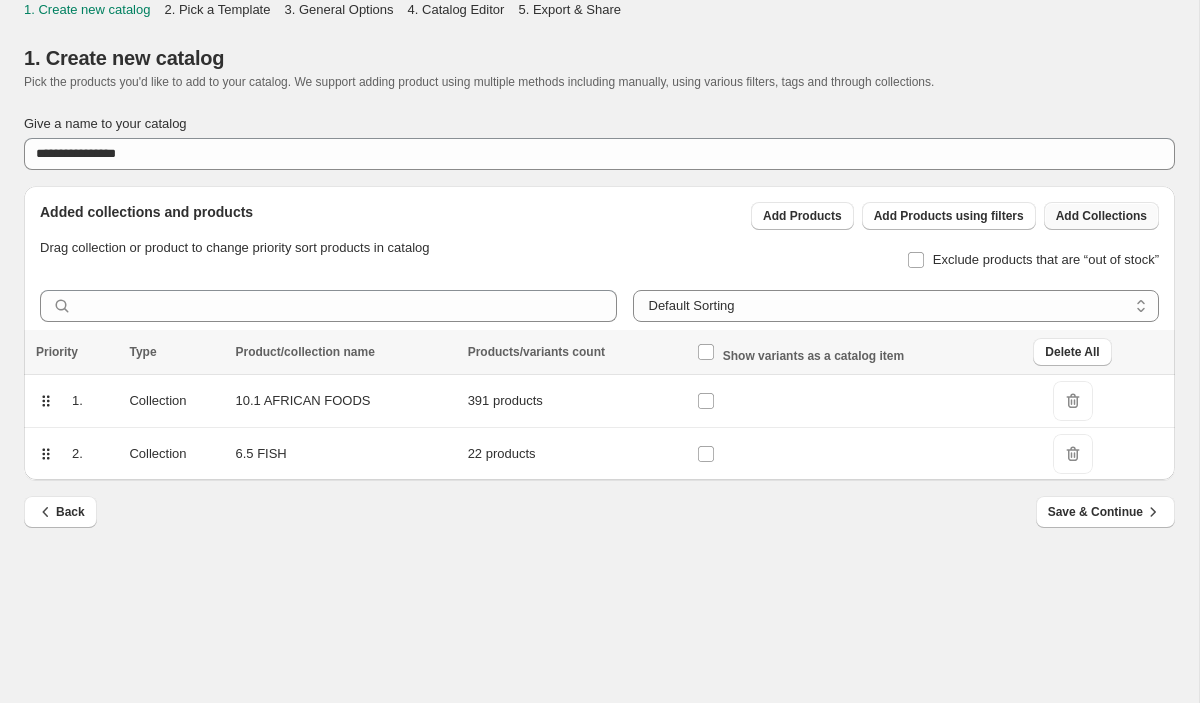 click on "Add Collections" at bounding box center [1101, 216] 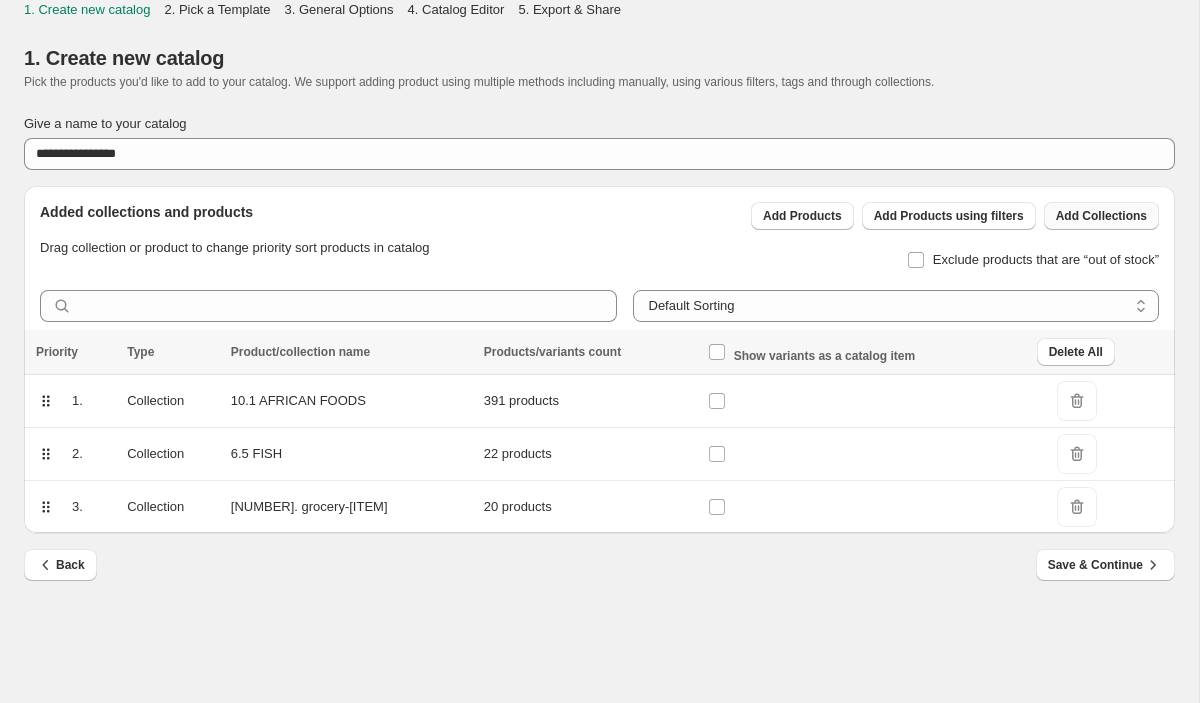 click on "Add Collections" at bounding box center [1101, 216] 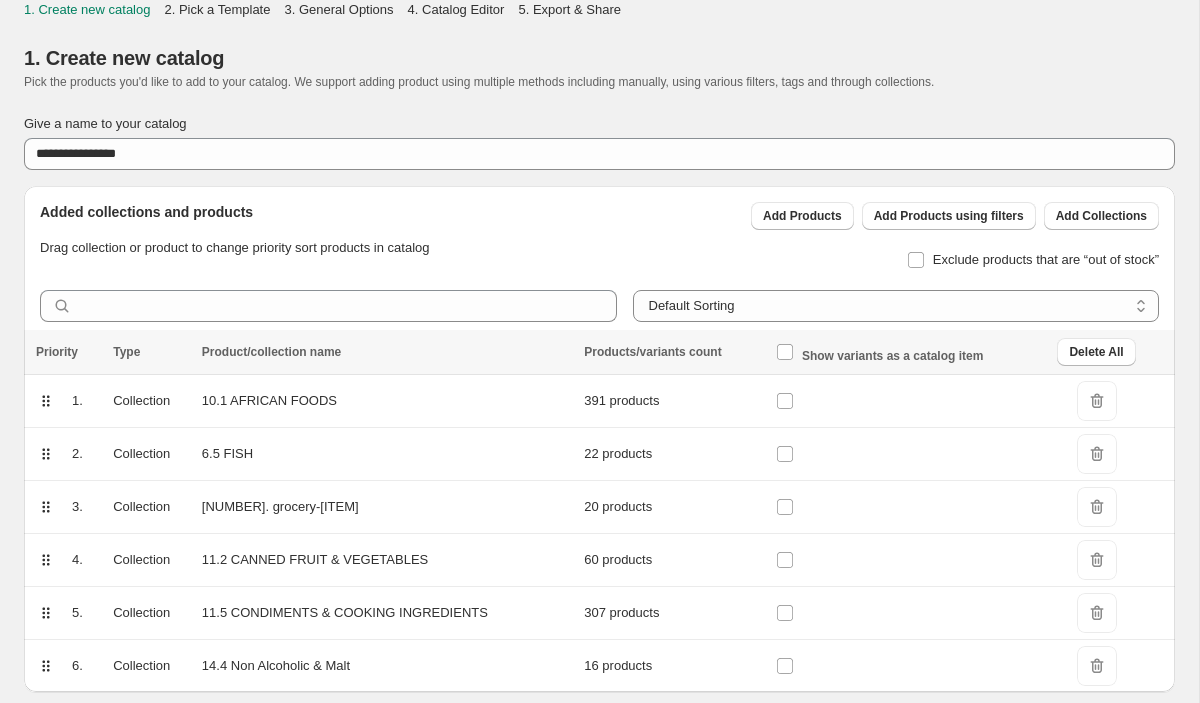scroll, scrollTop: 63, scrollLeft: 0, axis: vertical 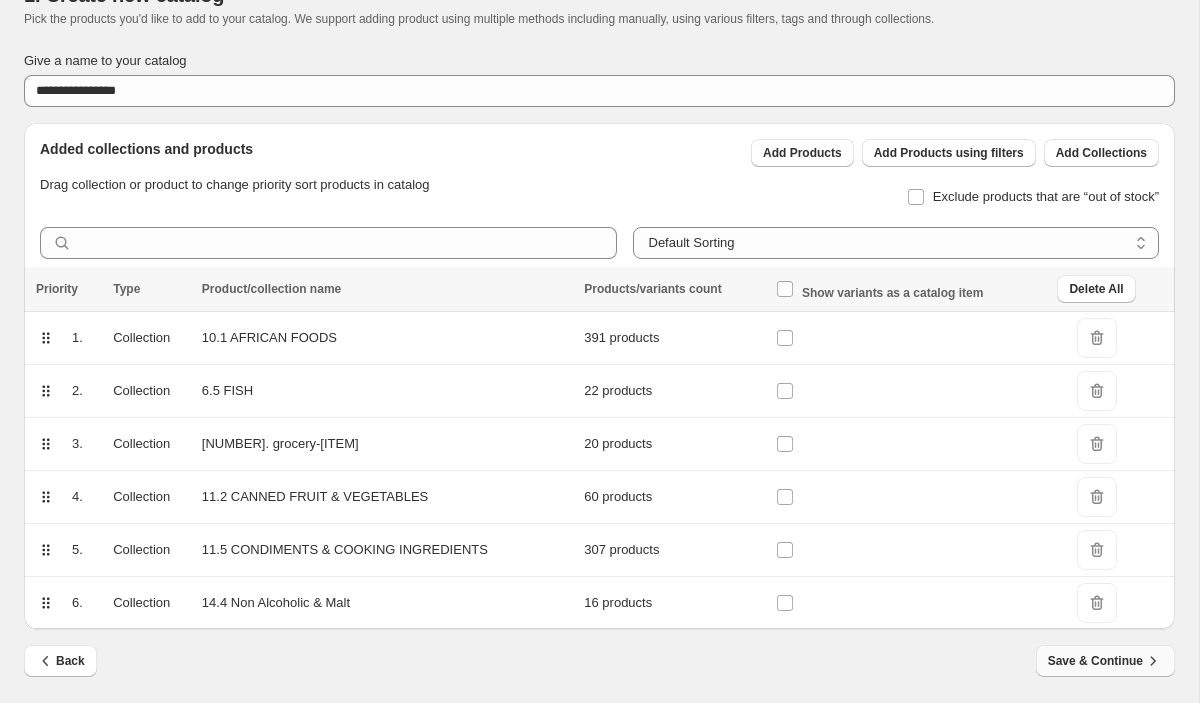 click on "Save & Continue" at bounding box center (1105, 661) 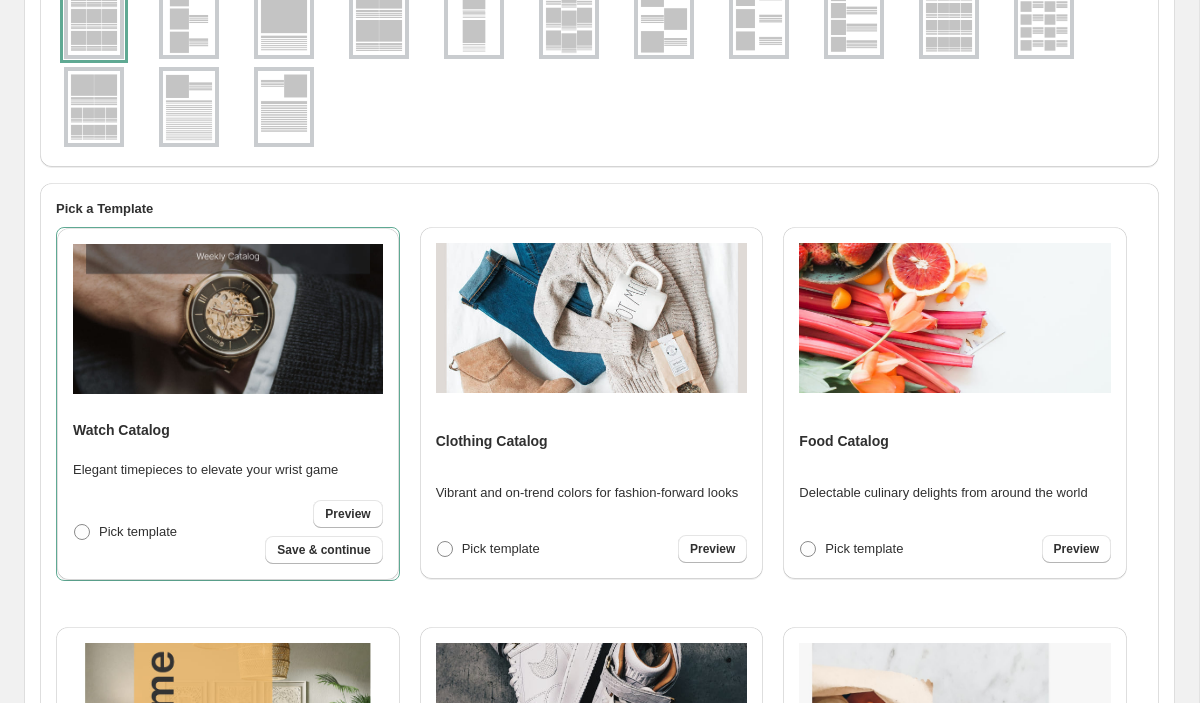 scroll, scrollTop: 377, scrollLeft: 0, axis: vertical 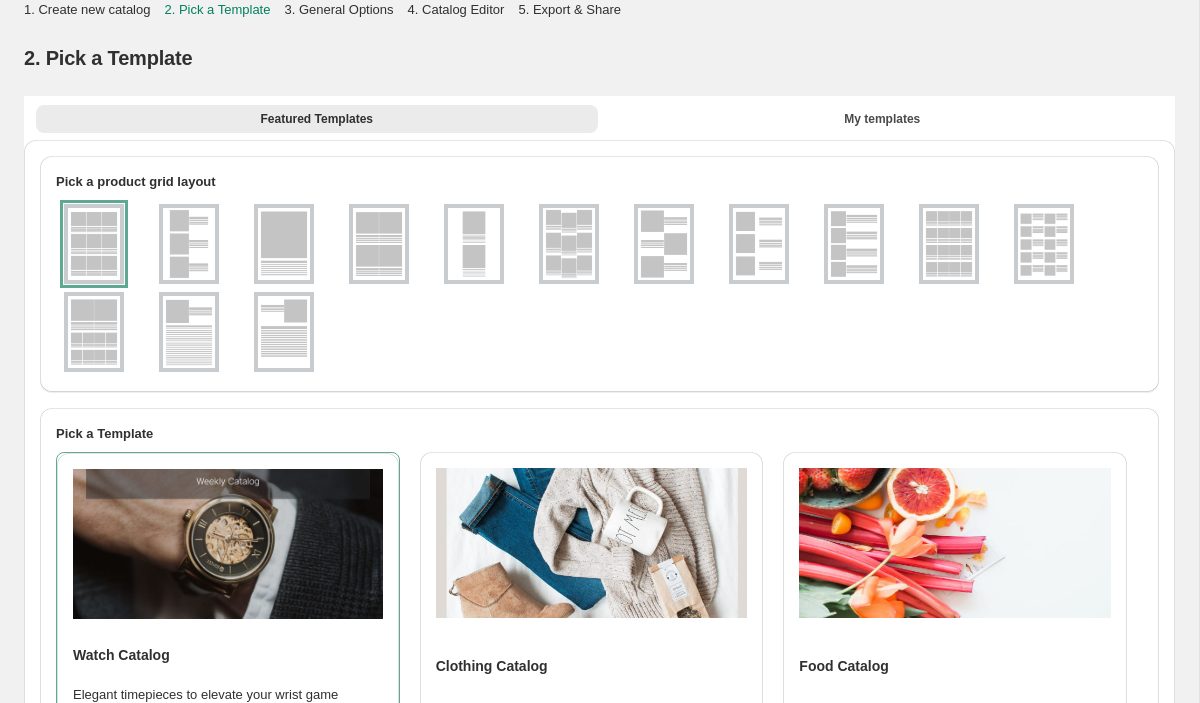 click at bounding box center [94, 244] 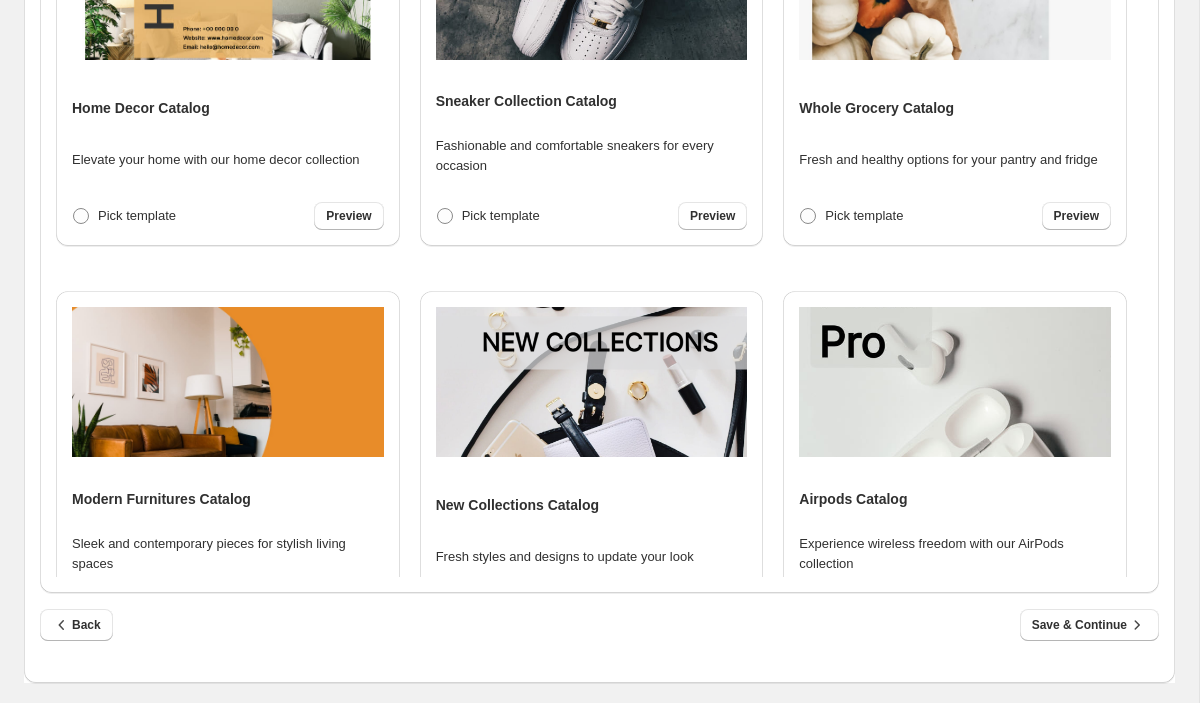 scroll, scrollTop: 658, scrollLeft: 0, axis: vertical 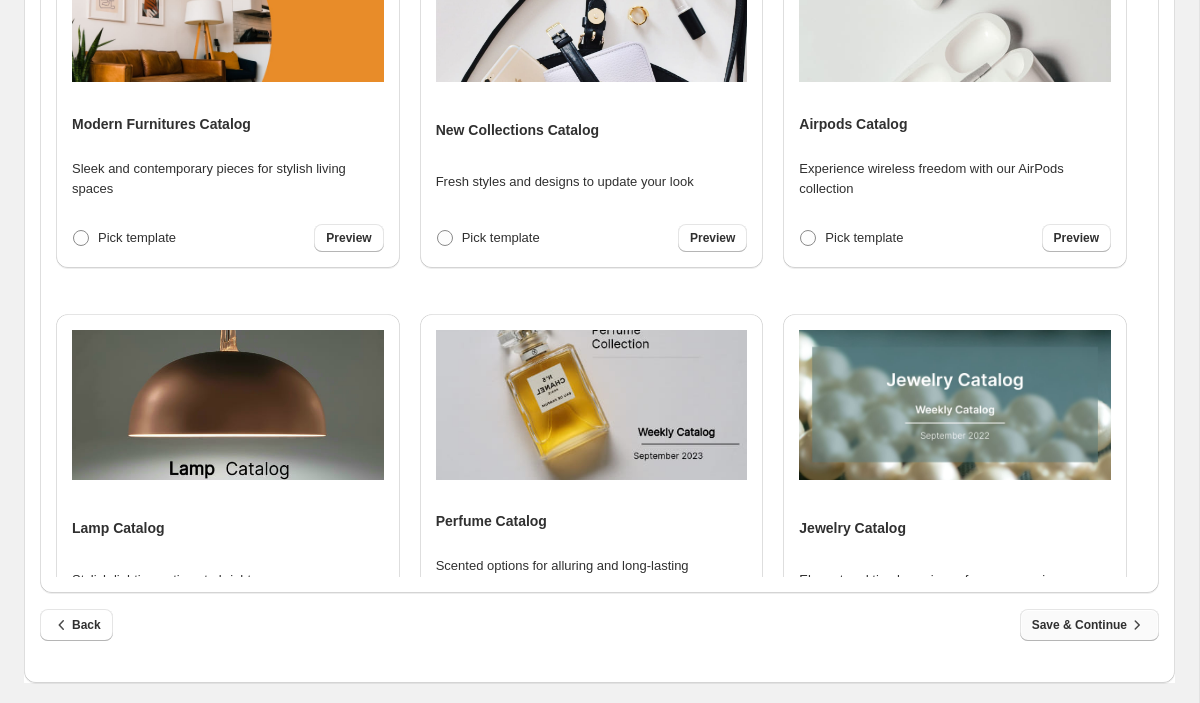 click on "Save & Continue" at bounding box center (1089, 625) 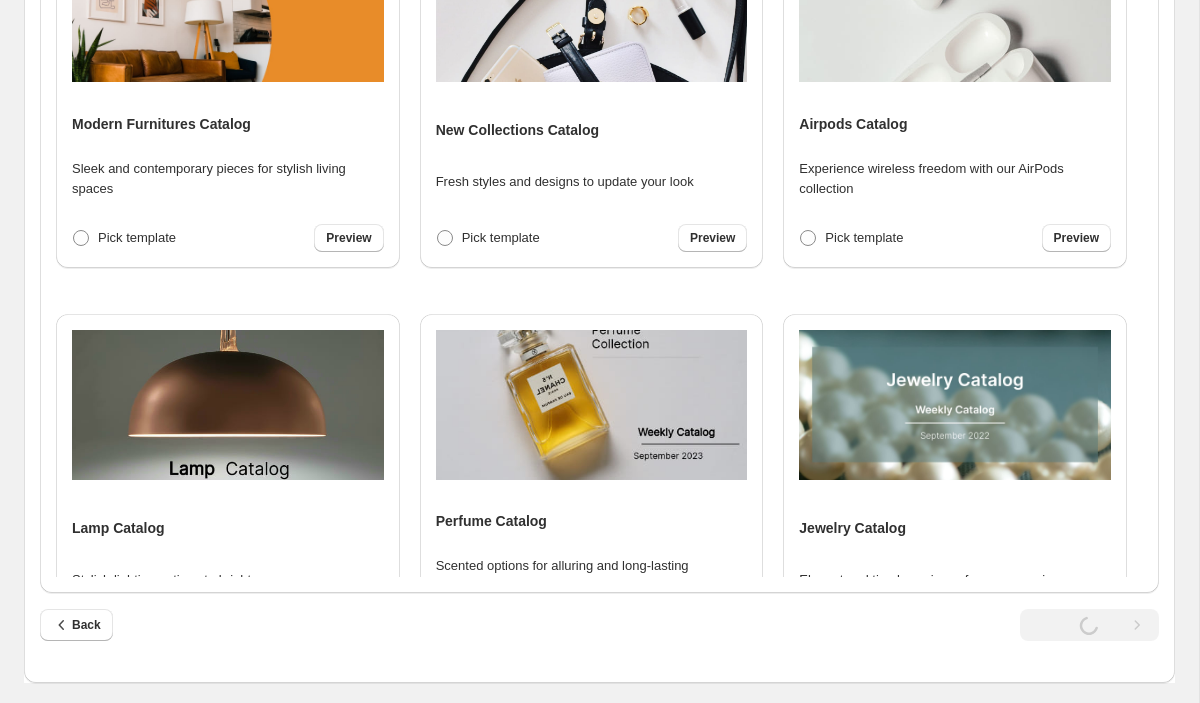 scroll, scrollTop: 134, scrollLeft: 0, axis: vertical 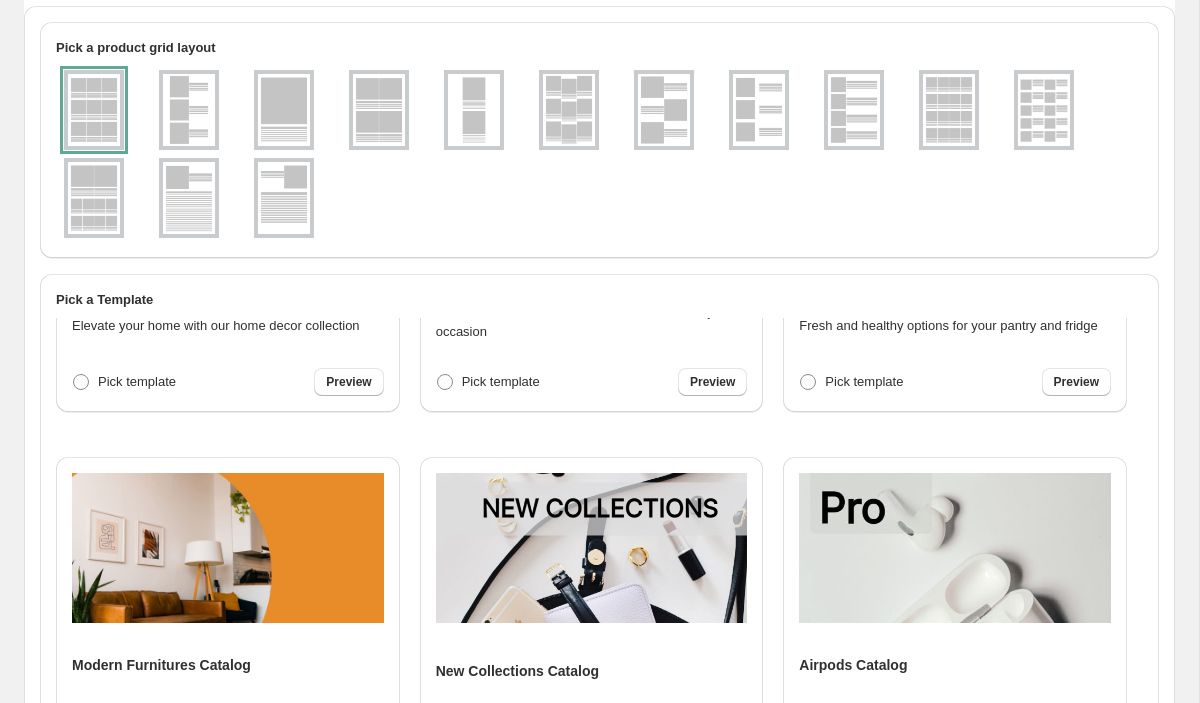 select on "**********" 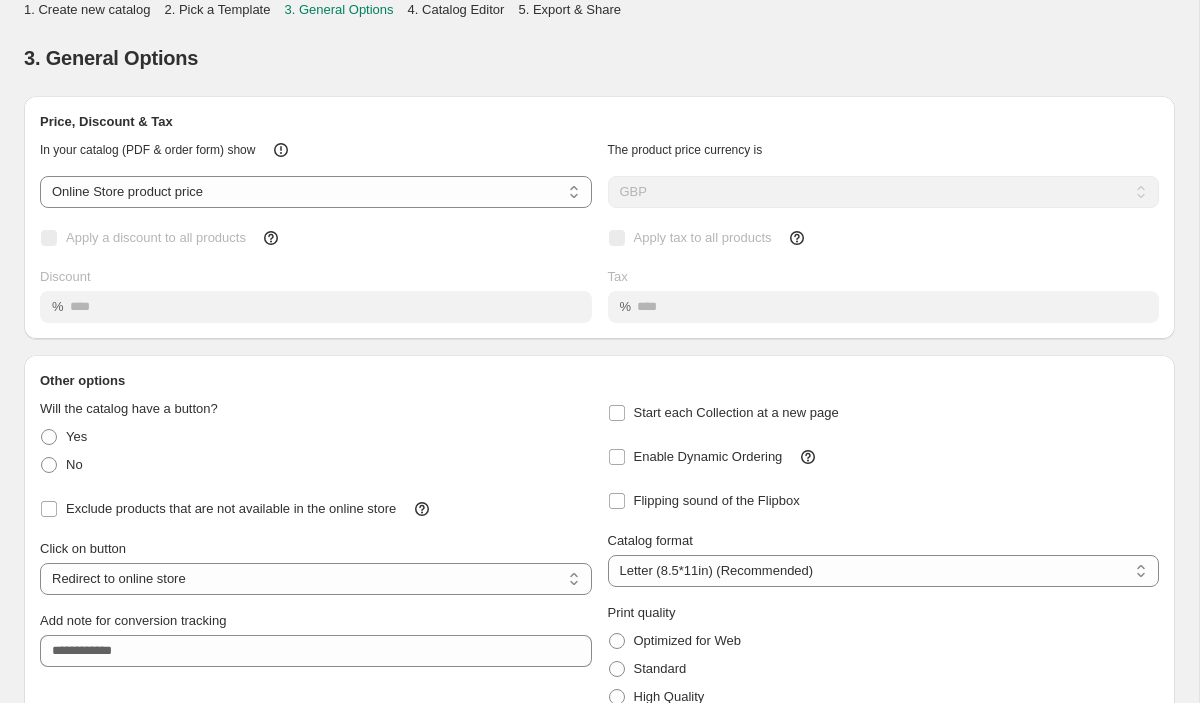 scroll, scrollTop: 134, scrollLeft: 0, axis: vertical 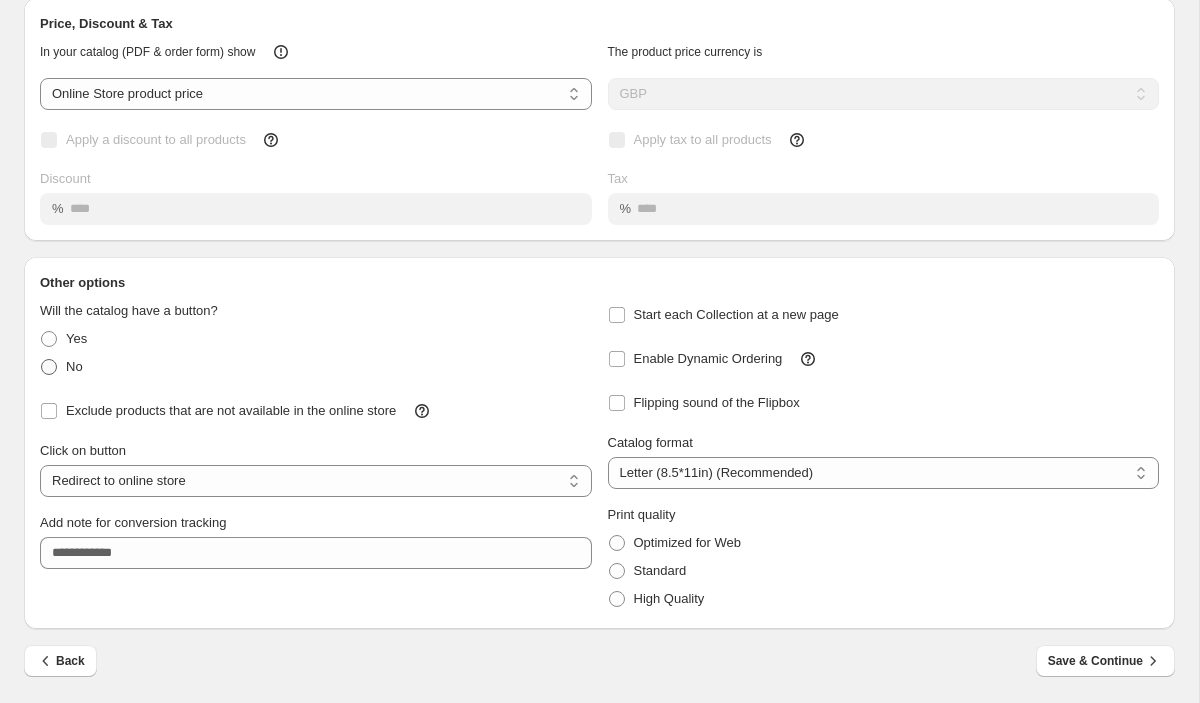 click at bounding box center [49, 367] 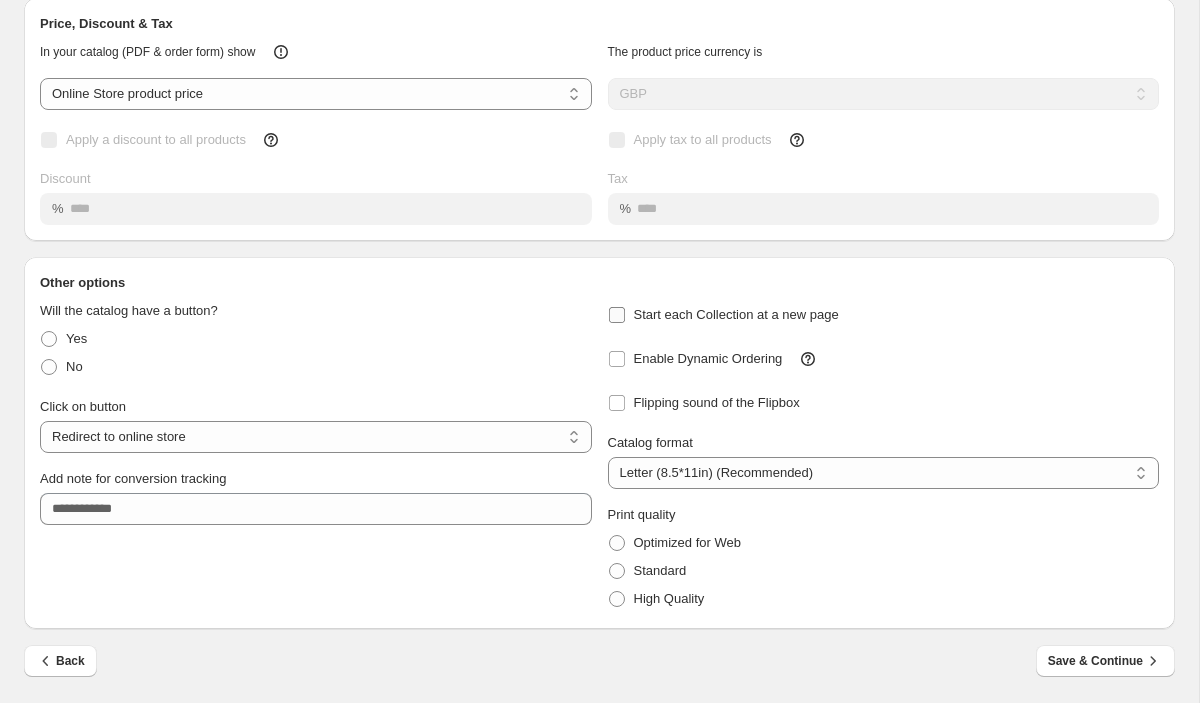 click on "Start each Collection at a new page" at bounding box center (736, 315) 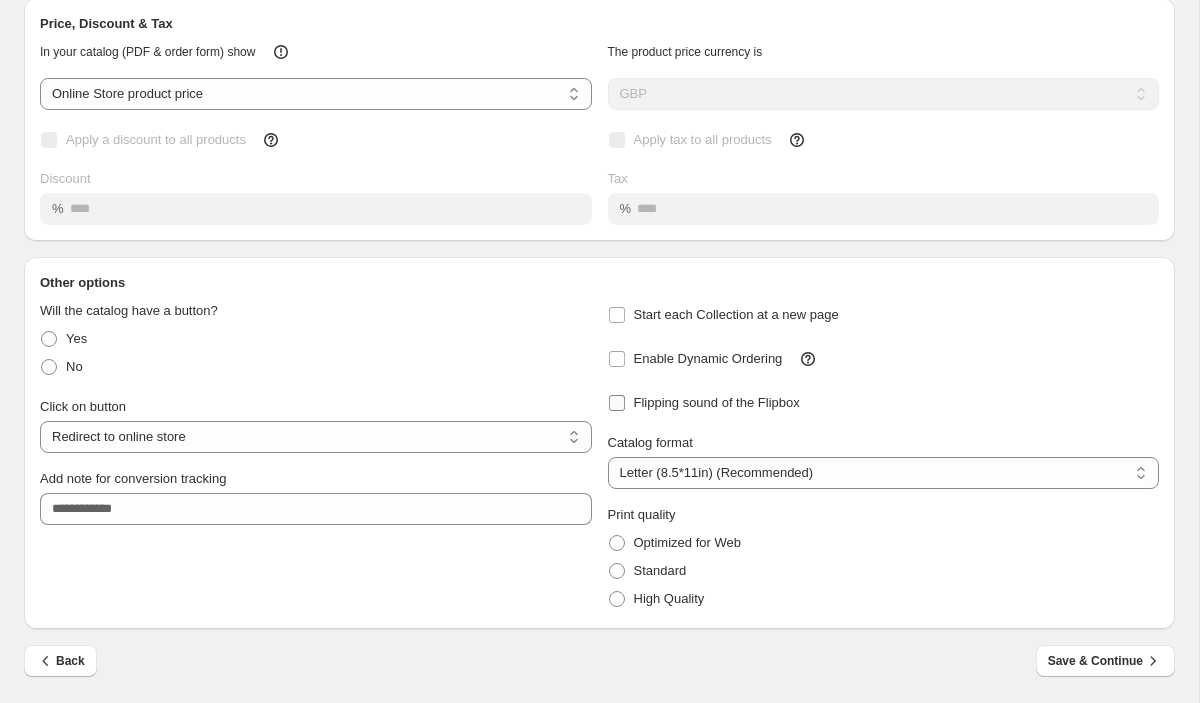 click on "Flipping sound of the Flipbox" at bounding box center (717, 402) 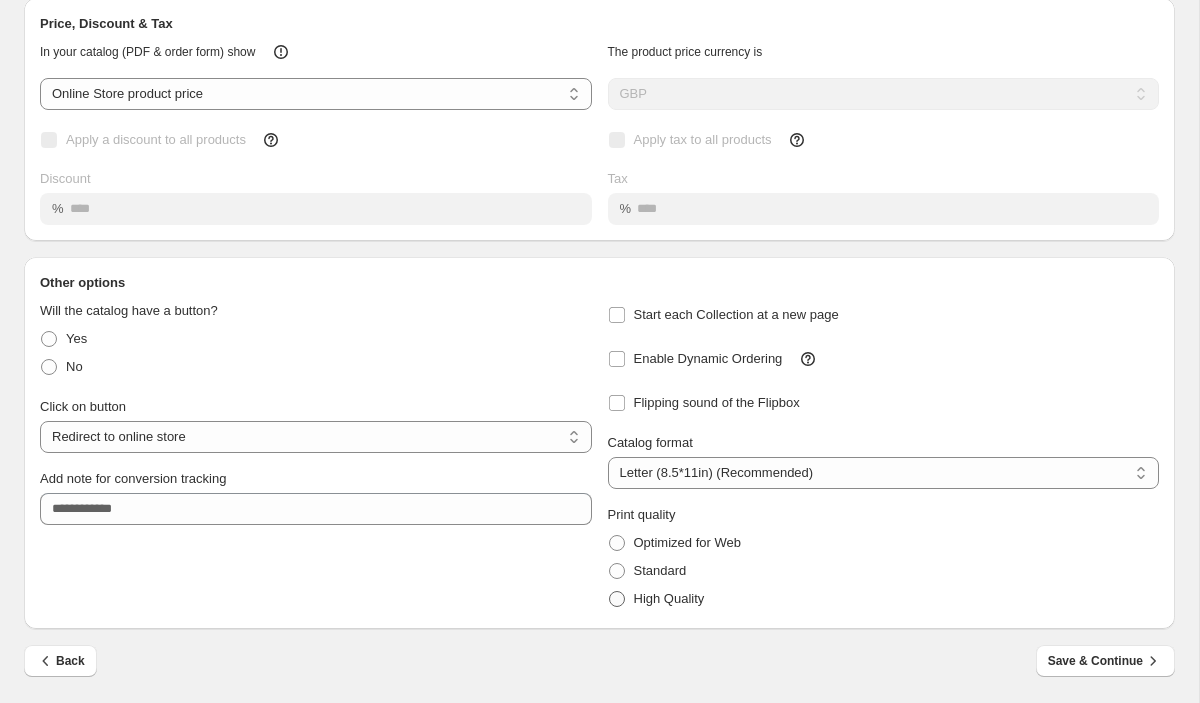 click on "High Quality" at bounding box center [669, 598] 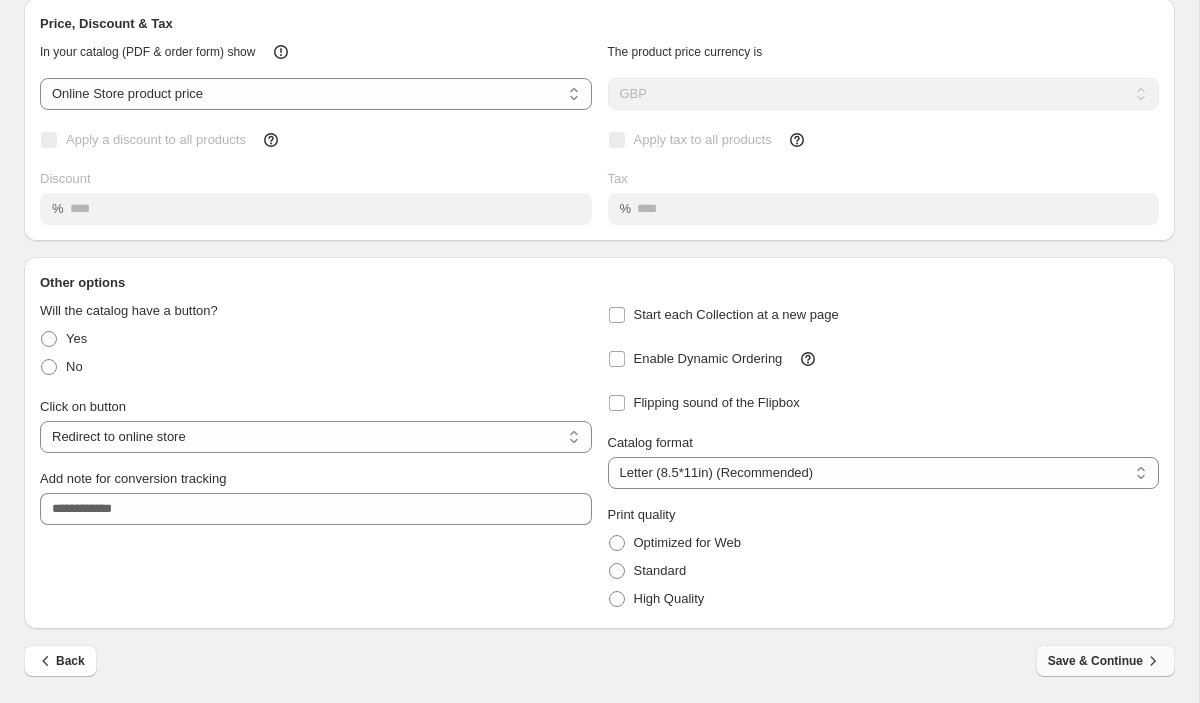 click on "Save & Continue" at bounding box center [1105, 661] 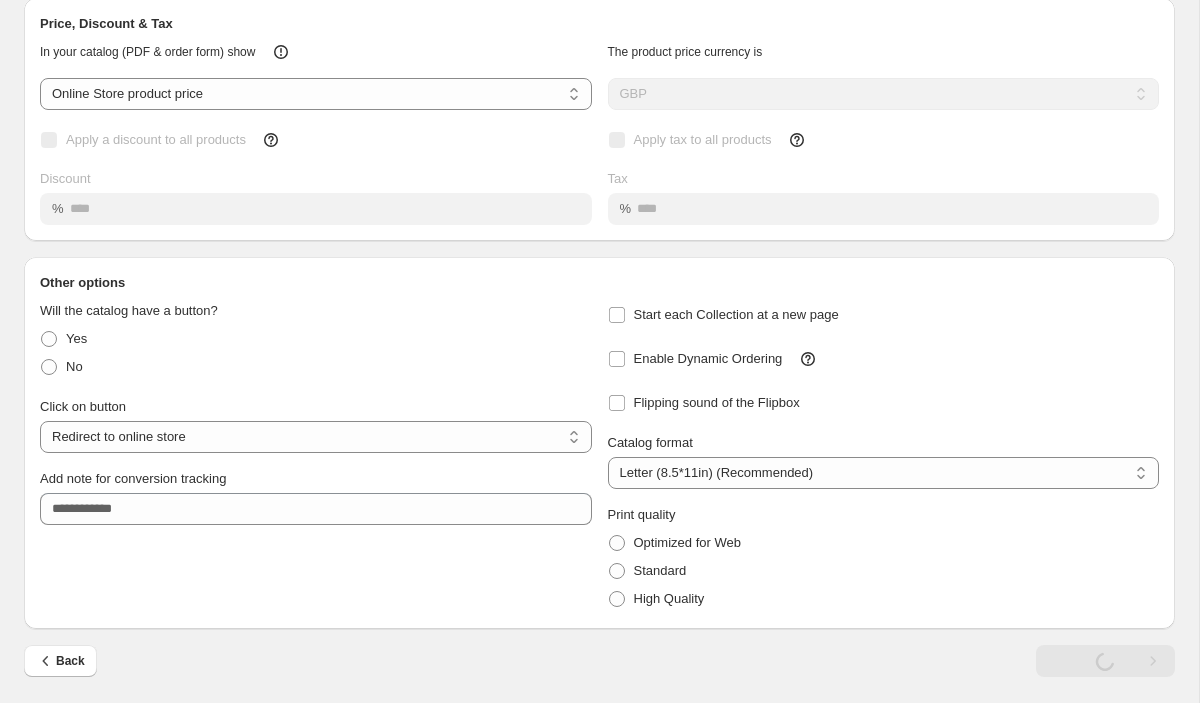 scroll, scrollTop: 0, scrollLeft: 0, axis: both 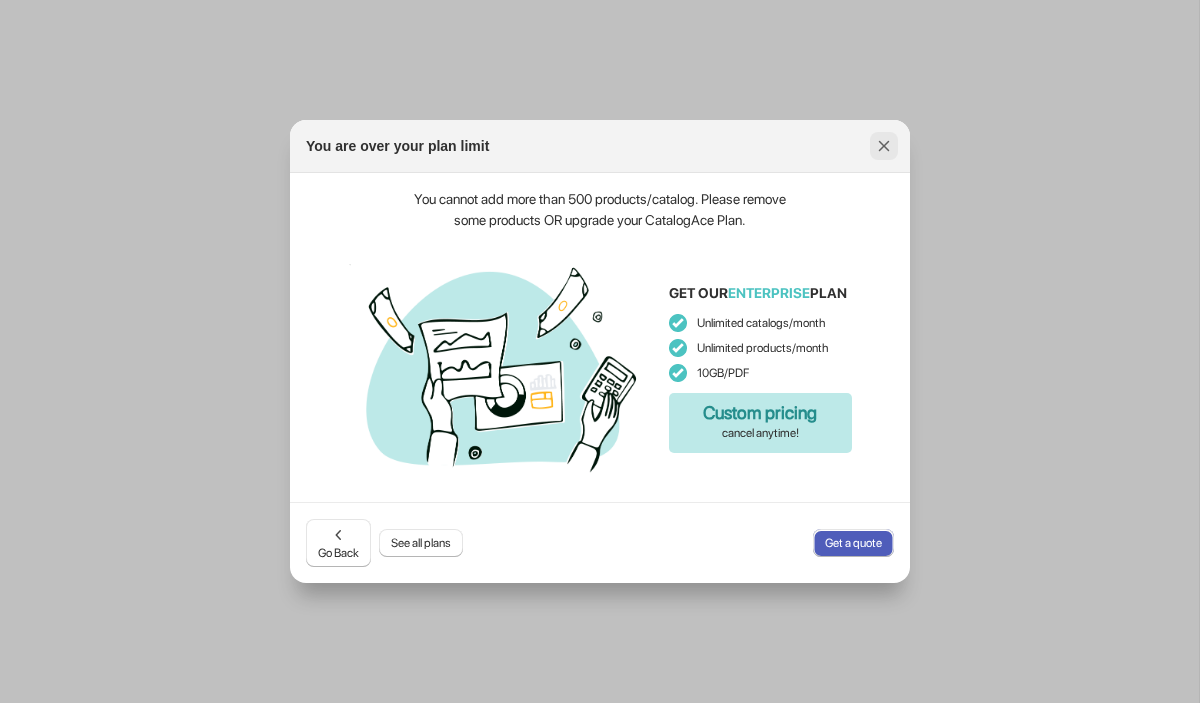 click 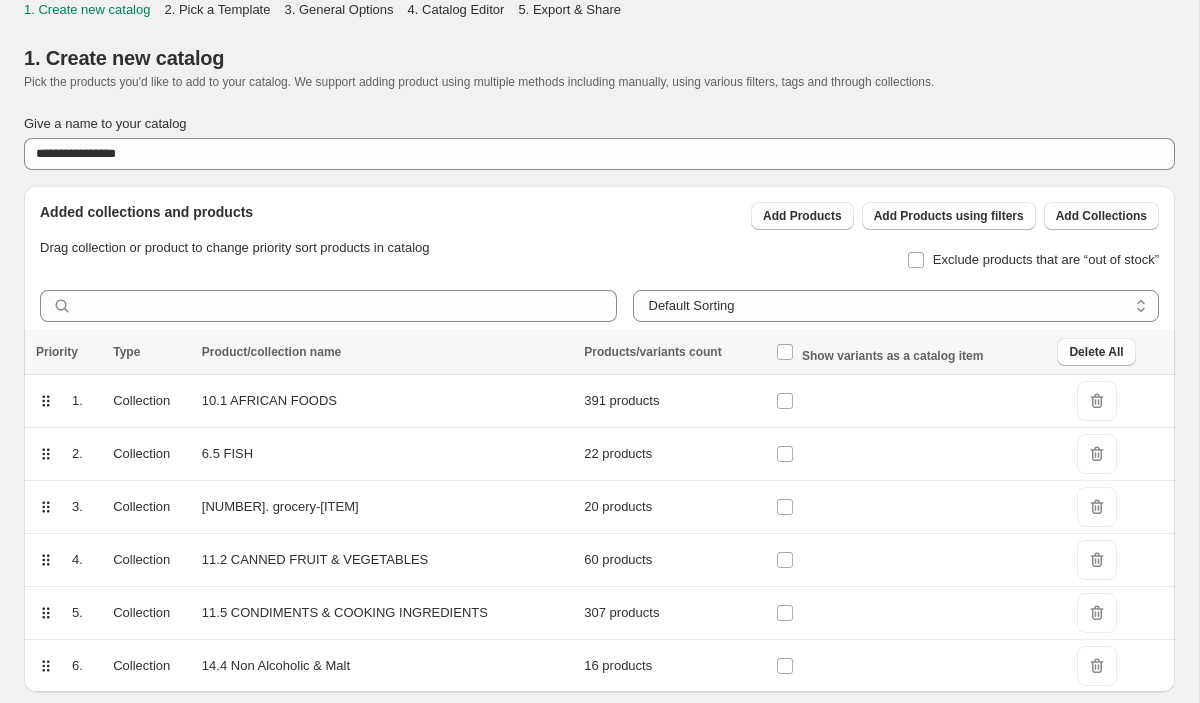 scroll, scrollTop: 63, scrollLeft: 0, axis: vertical 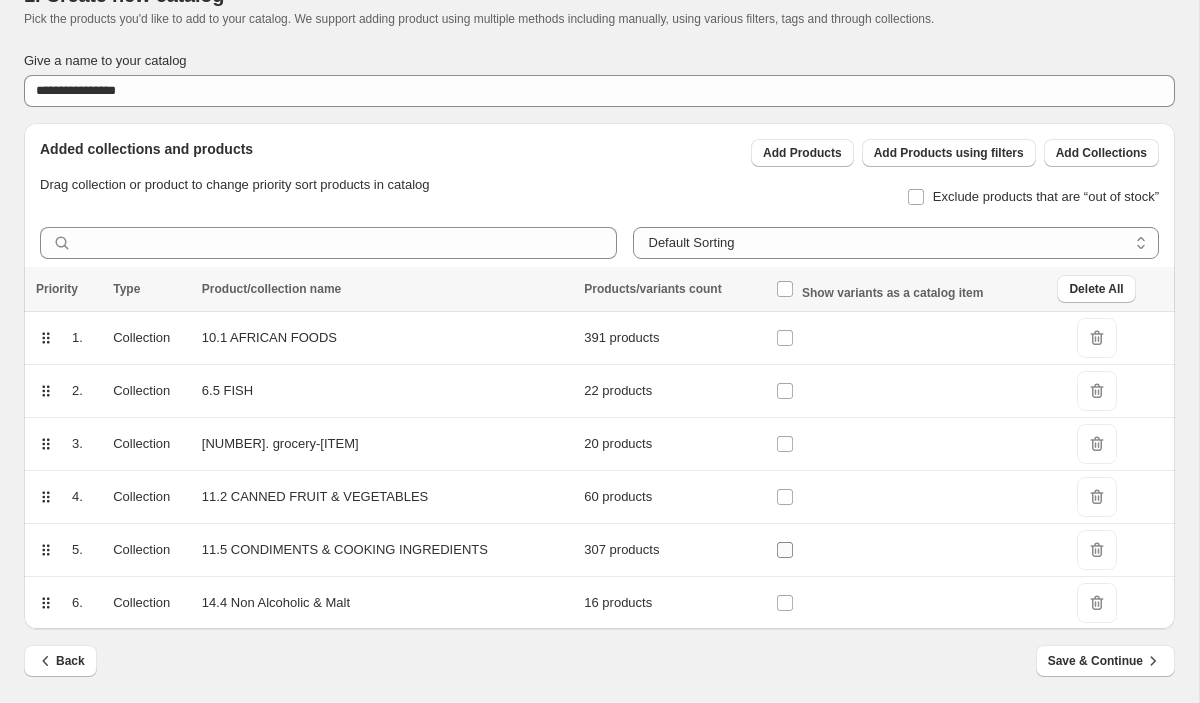 click at bounding box center [789, 550] 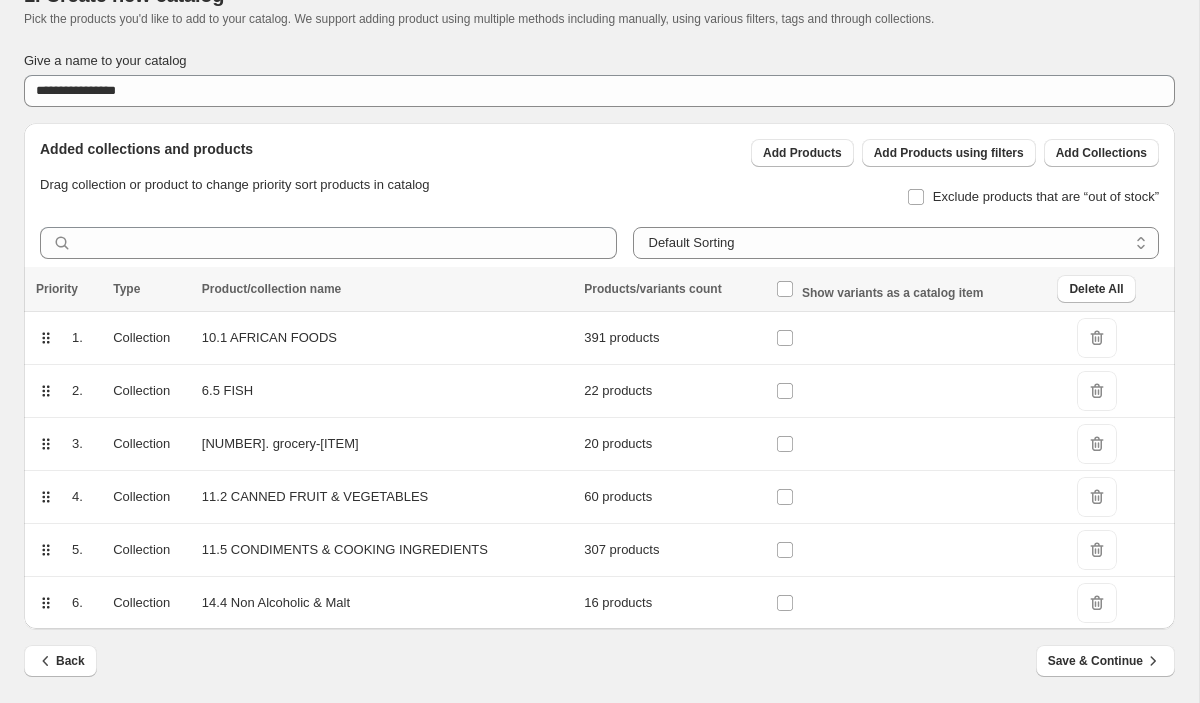 click on "DeleteIcon" at bounding box center [1097, 550] 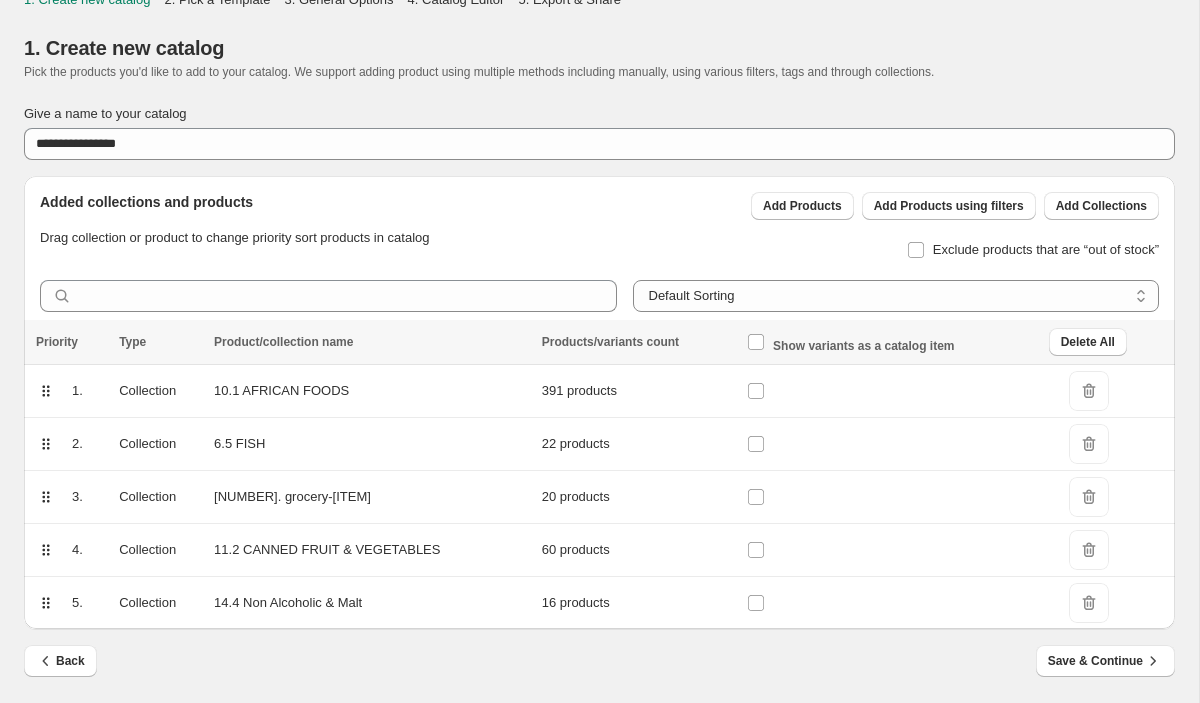 scroll, scrollTop: 10, scrollLeft: 0, axis: vertical 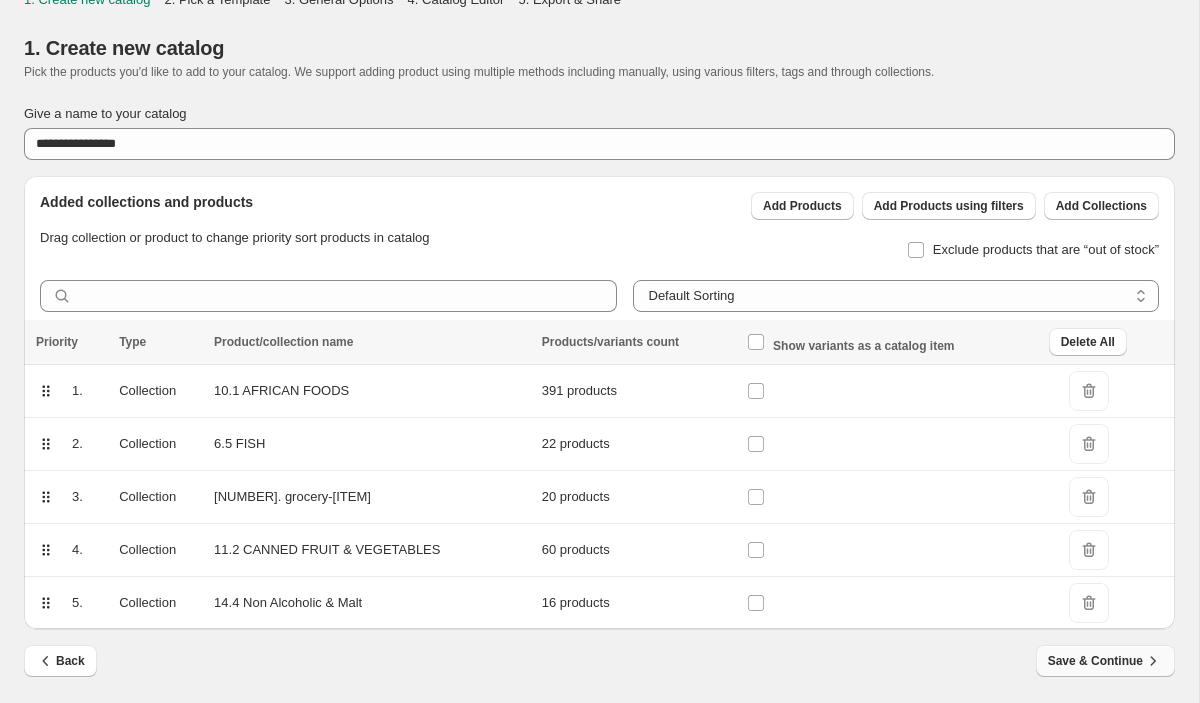 click on "Save & Continue" at bounding box center [1105, 661] 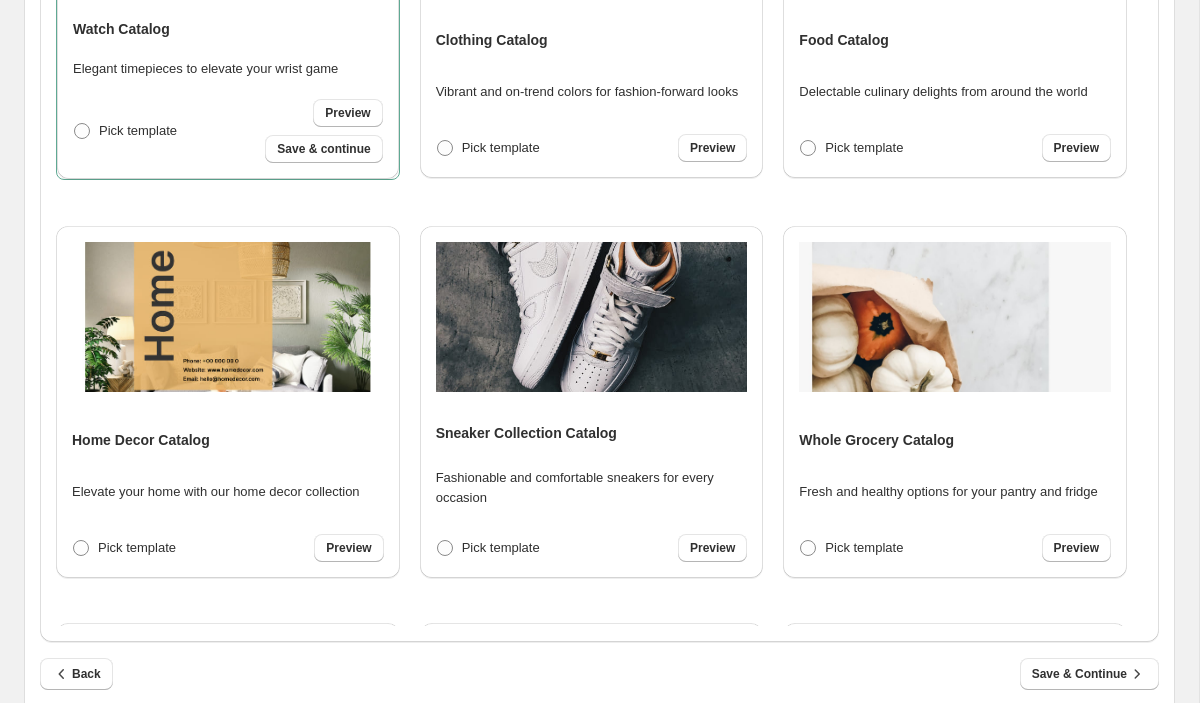 scroll, scrollTop: 675, scrollLeft: 0, axis: vertical 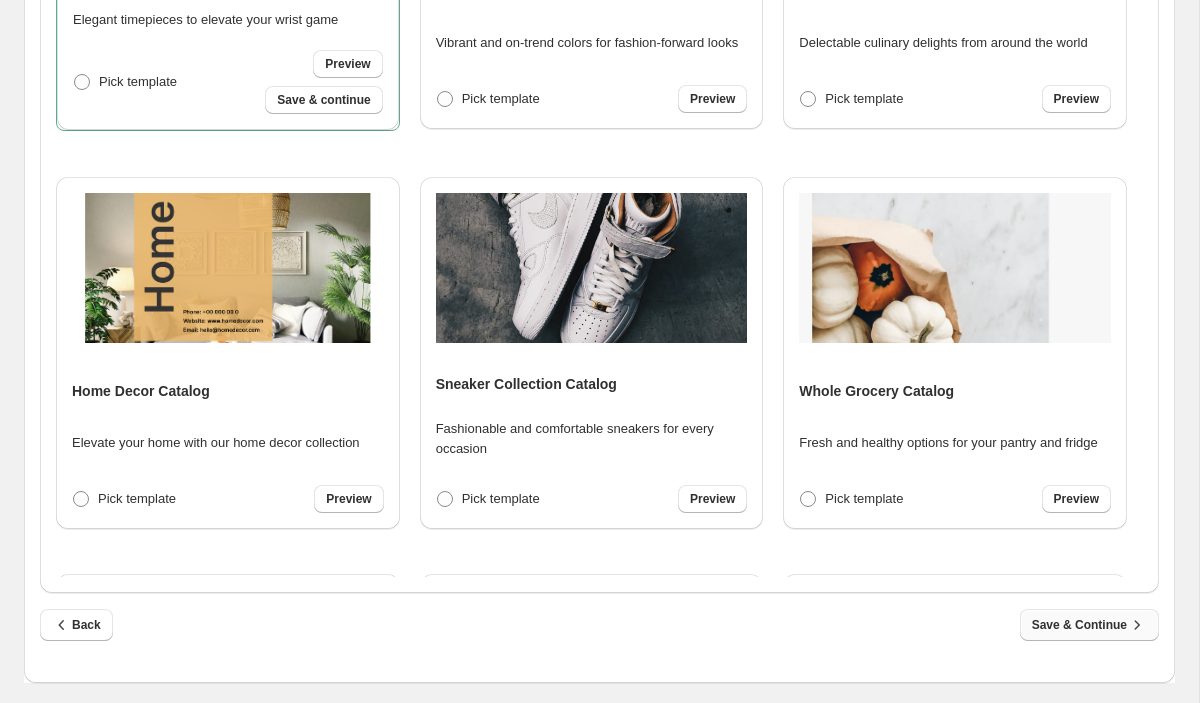 click on "Save & Continue" at bounding box center [1089, 625] 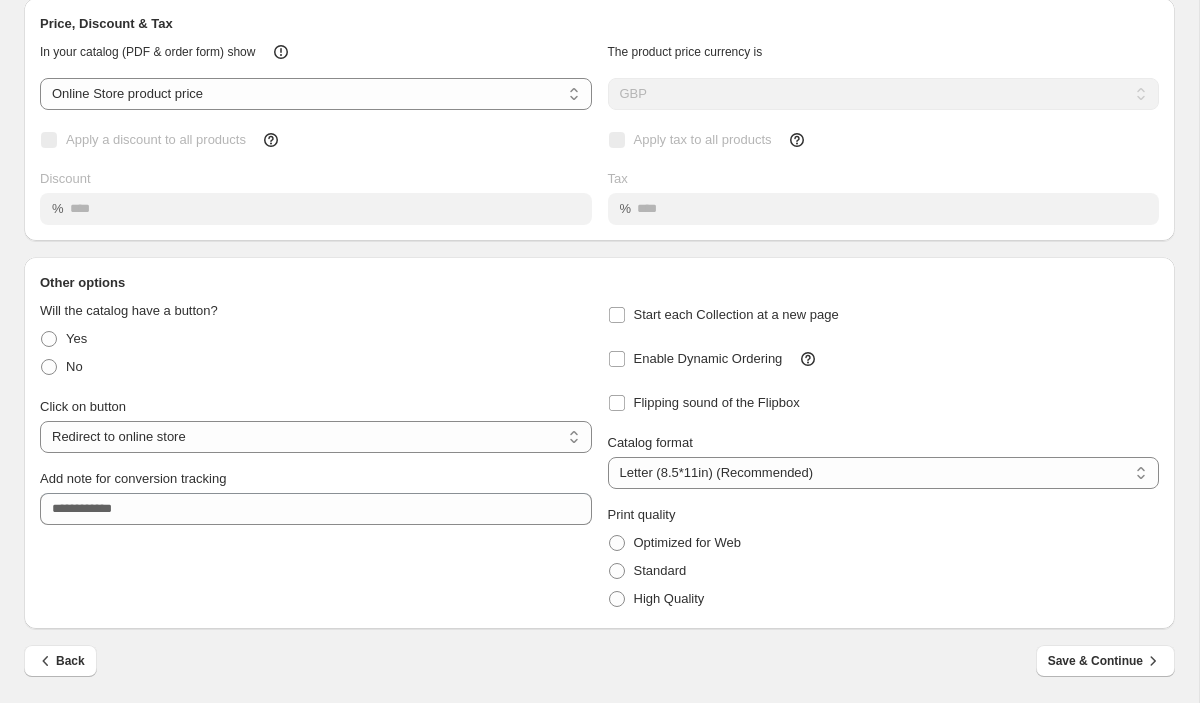 scroll, scrollTop: 134, scrollLeft: 0, axis: vertical 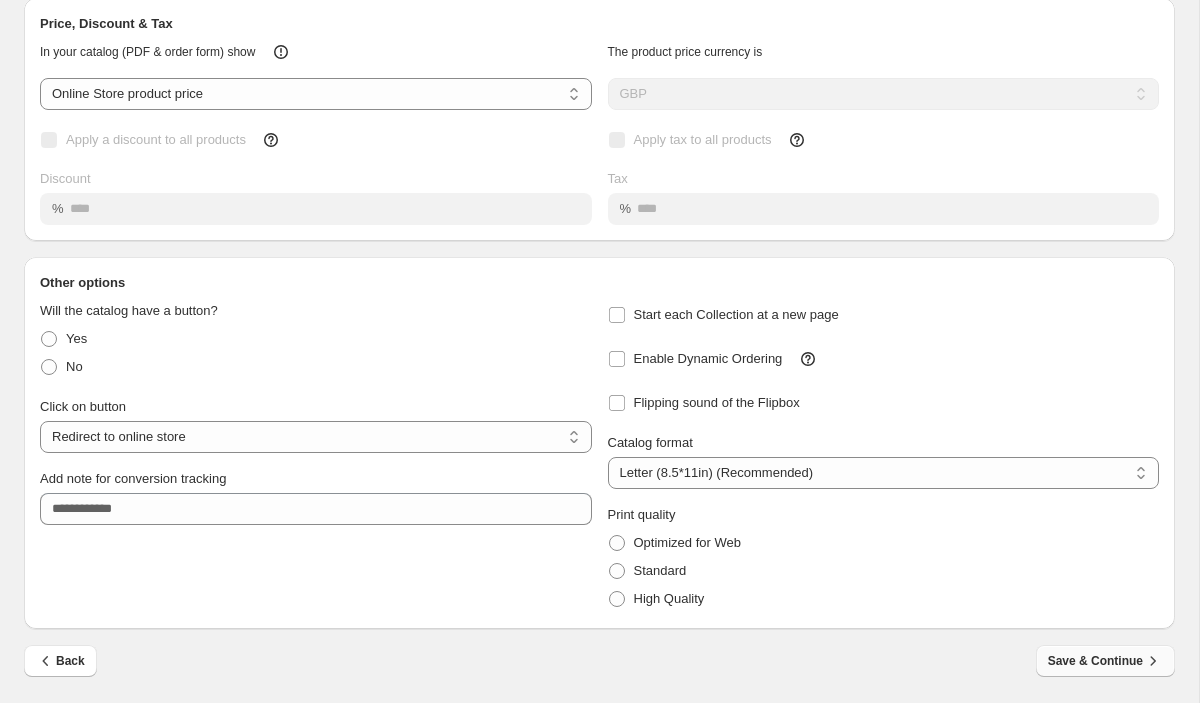 click on "Save & Continue" at bounding box center (1105, 661) 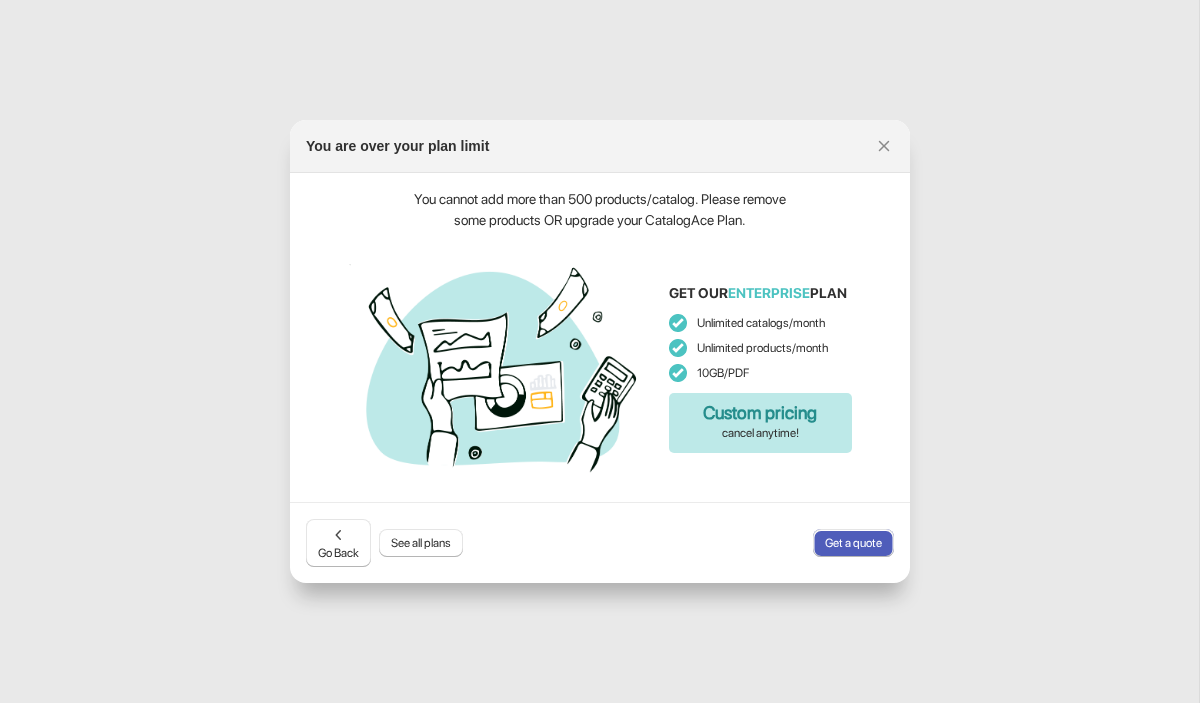 click on "You are over your plan limit" at bounding box center [600, 146] 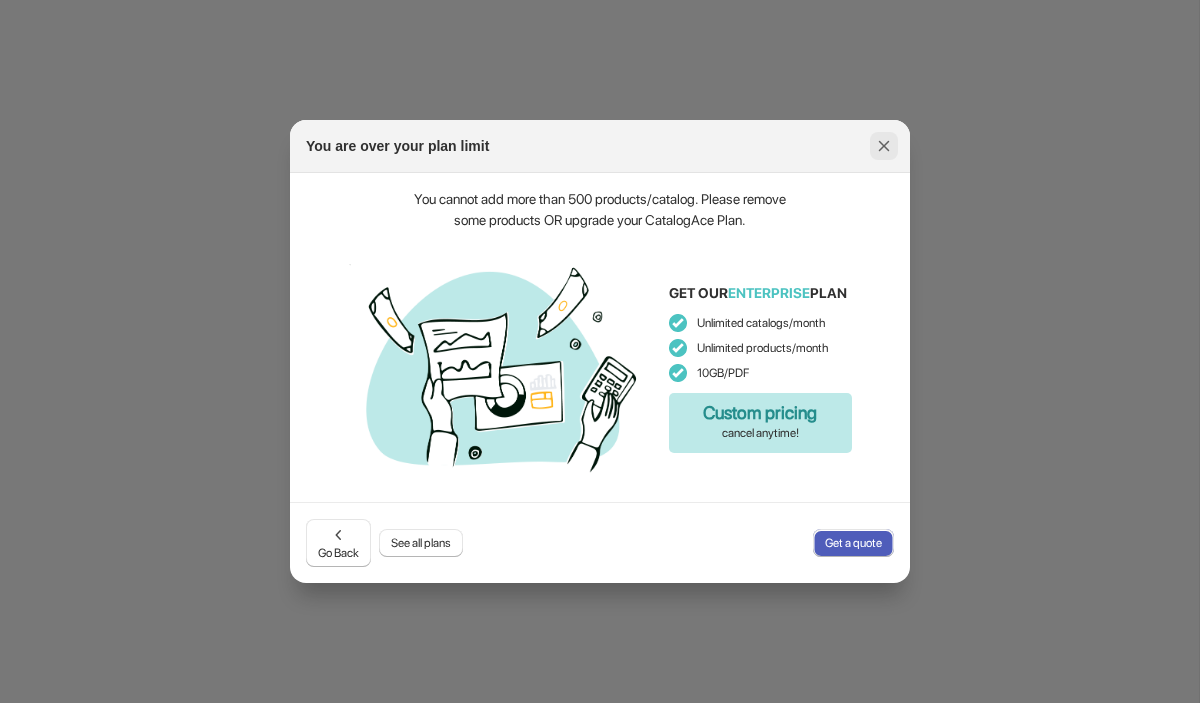 click 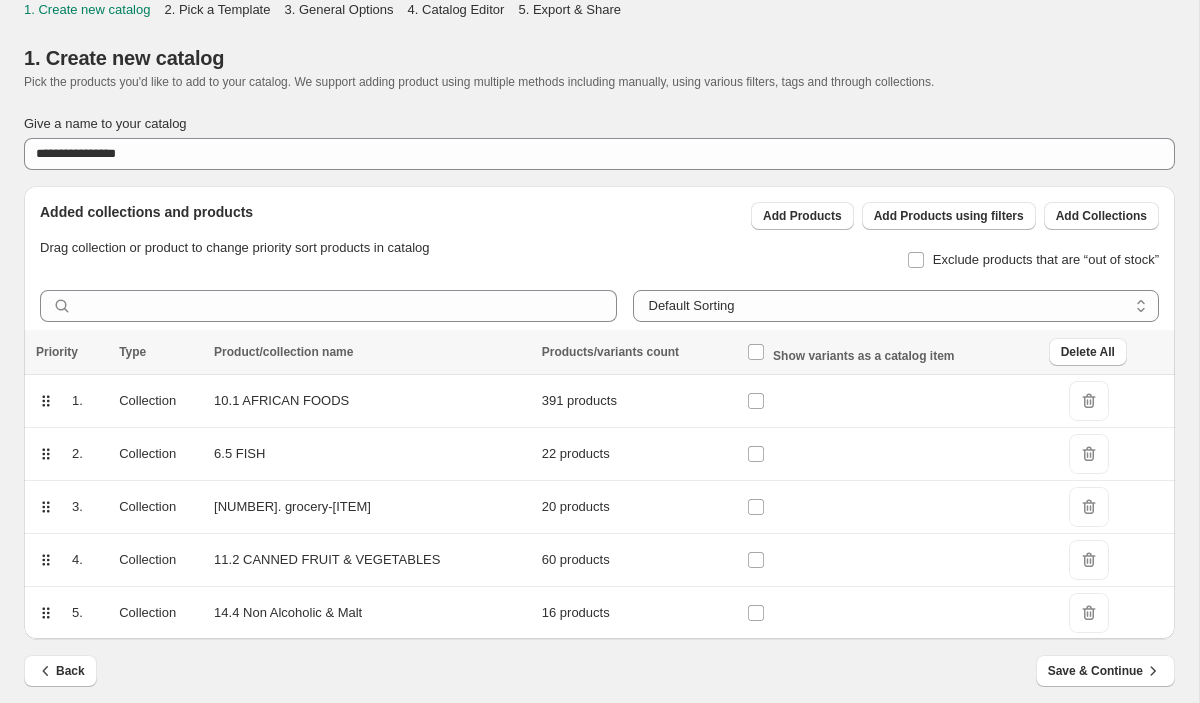 scroll, scrollTop: 10, scrollLeft: 0, axis: vertical 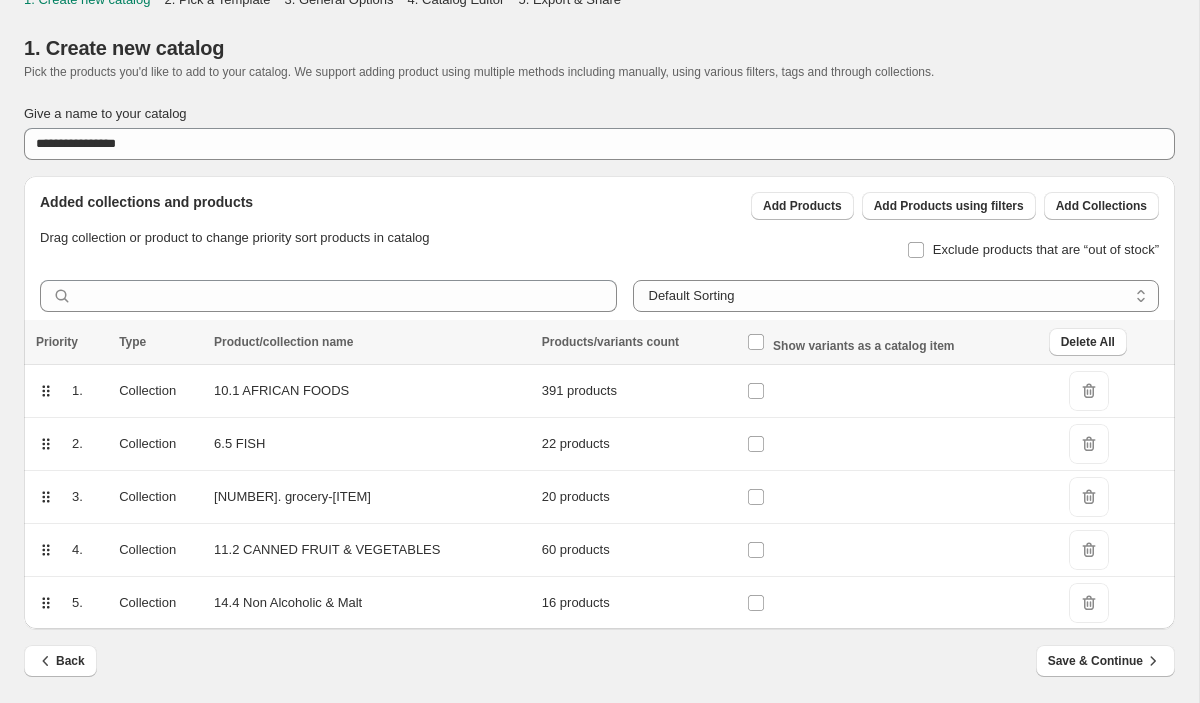 click on "DeleteIcon" at bounding box center (1089, 550) 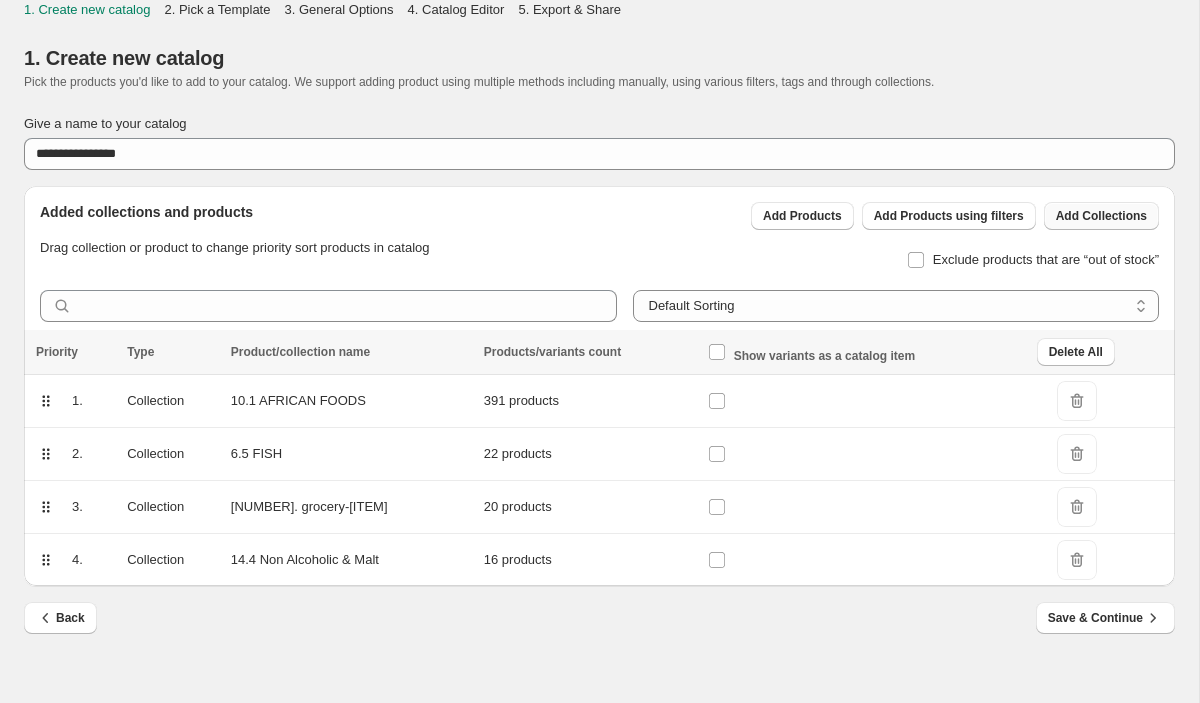 click on "Add Collections" at bounding box center (1101, 216) 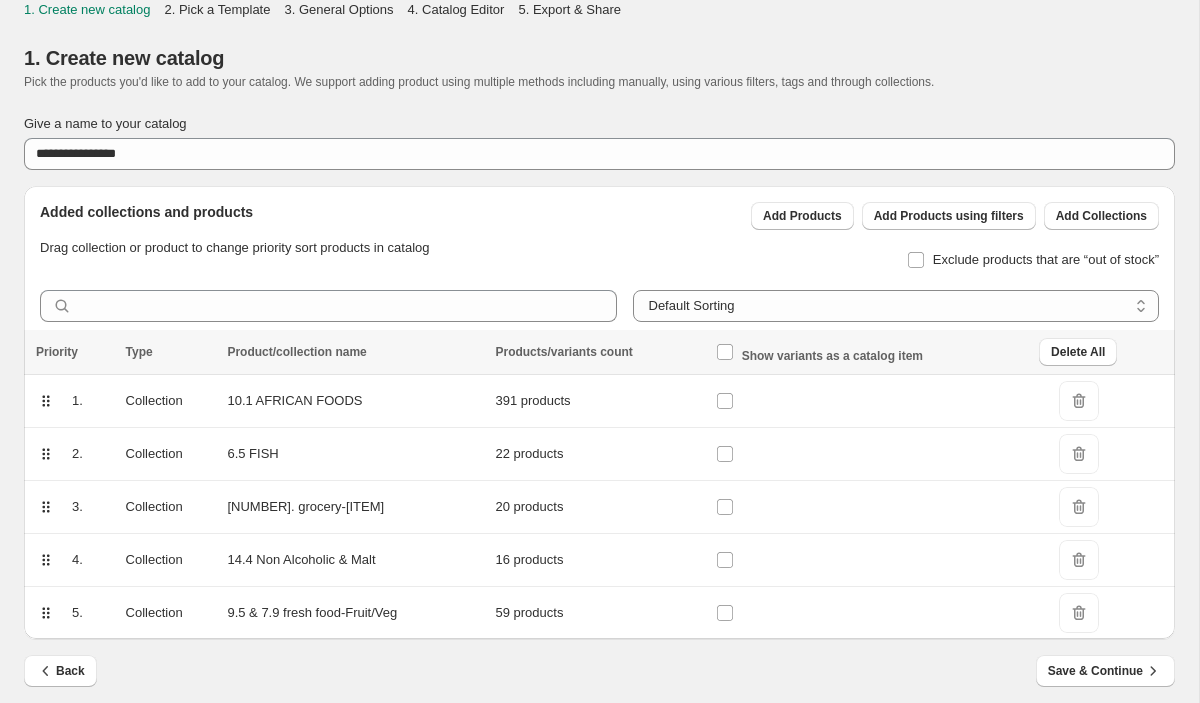 scroll, scrollTop: 10, scrollLeft: 0, axis: vertical 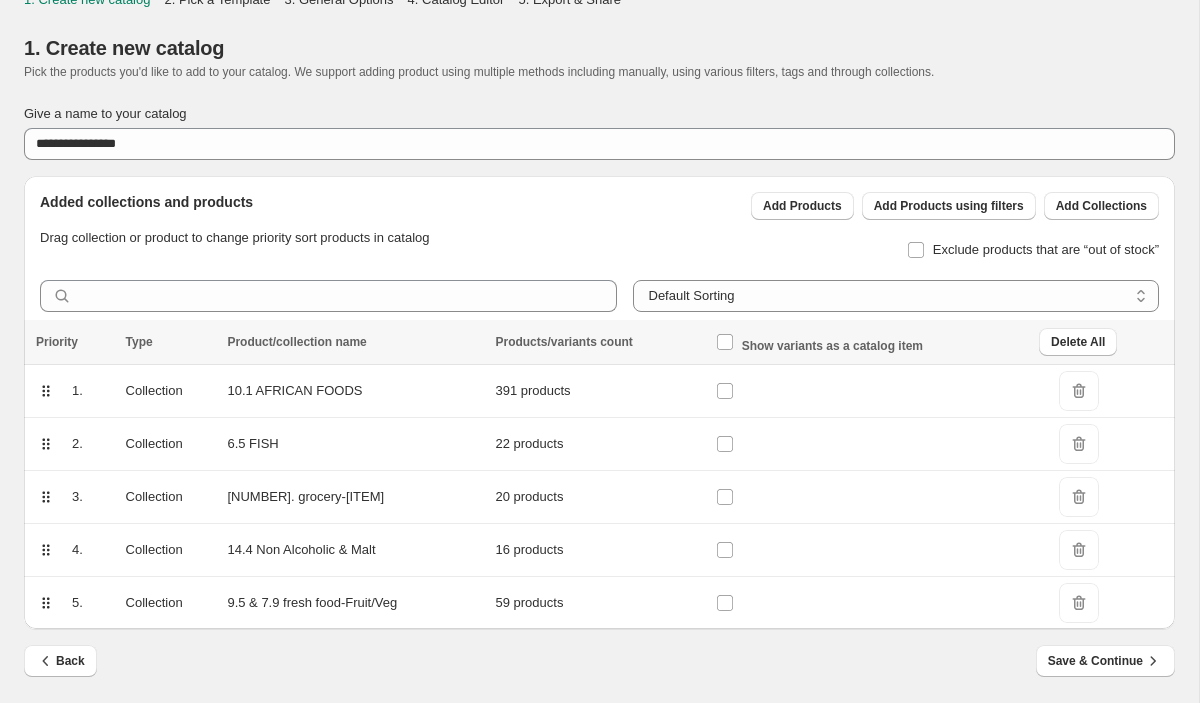 click on "DeleteIcon" at bounding box center (1079, 497) 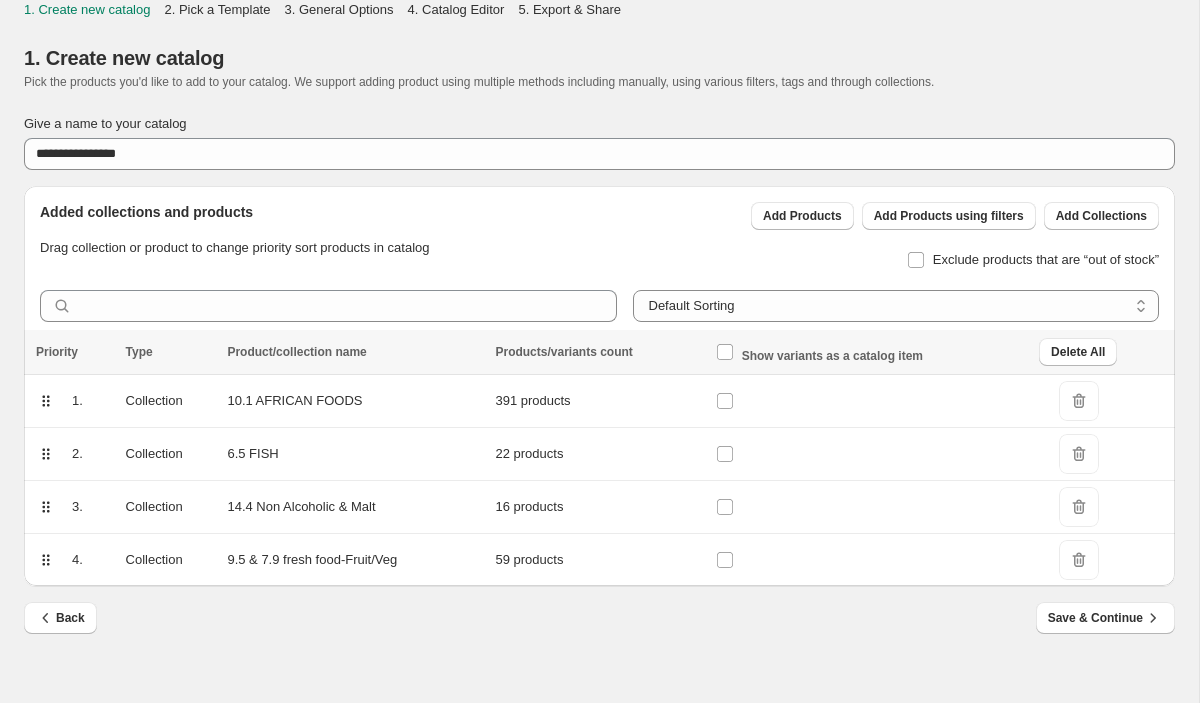 scroll, scrollTop: 0, scrollLeft: 0, axis: both 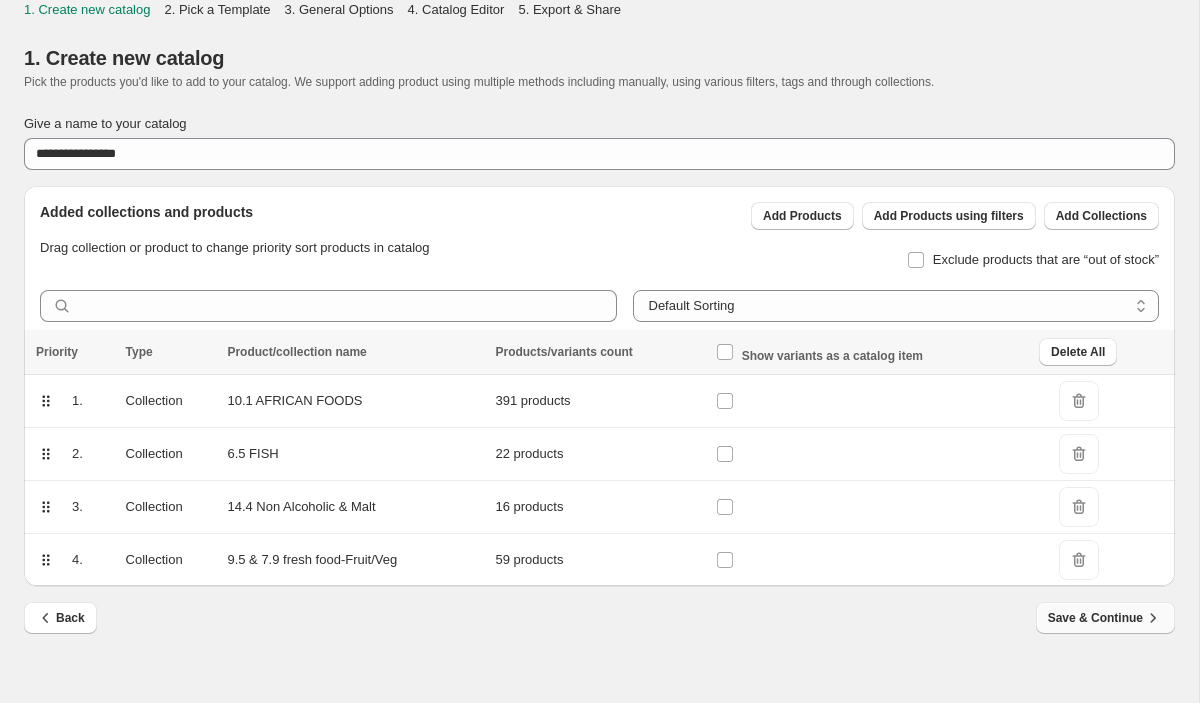 click on "Save & Continue" at bounding box center [1105, 618] 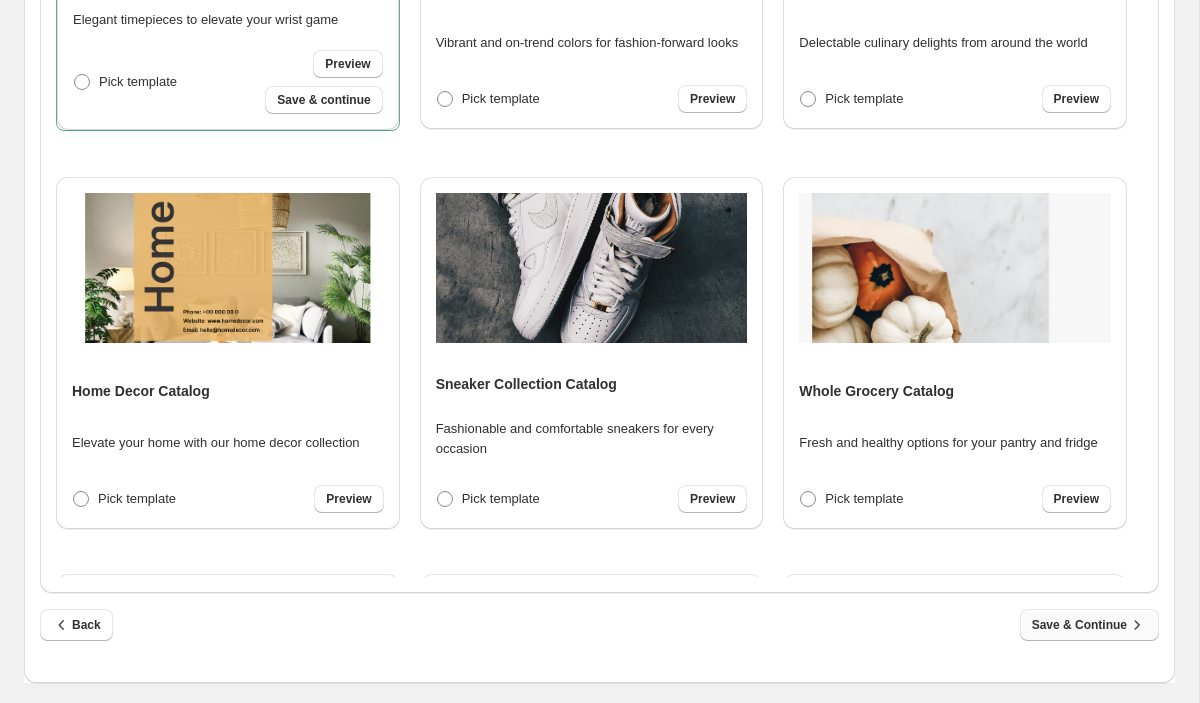 click on "Save & Continue" at bounding box center [1089, 625] 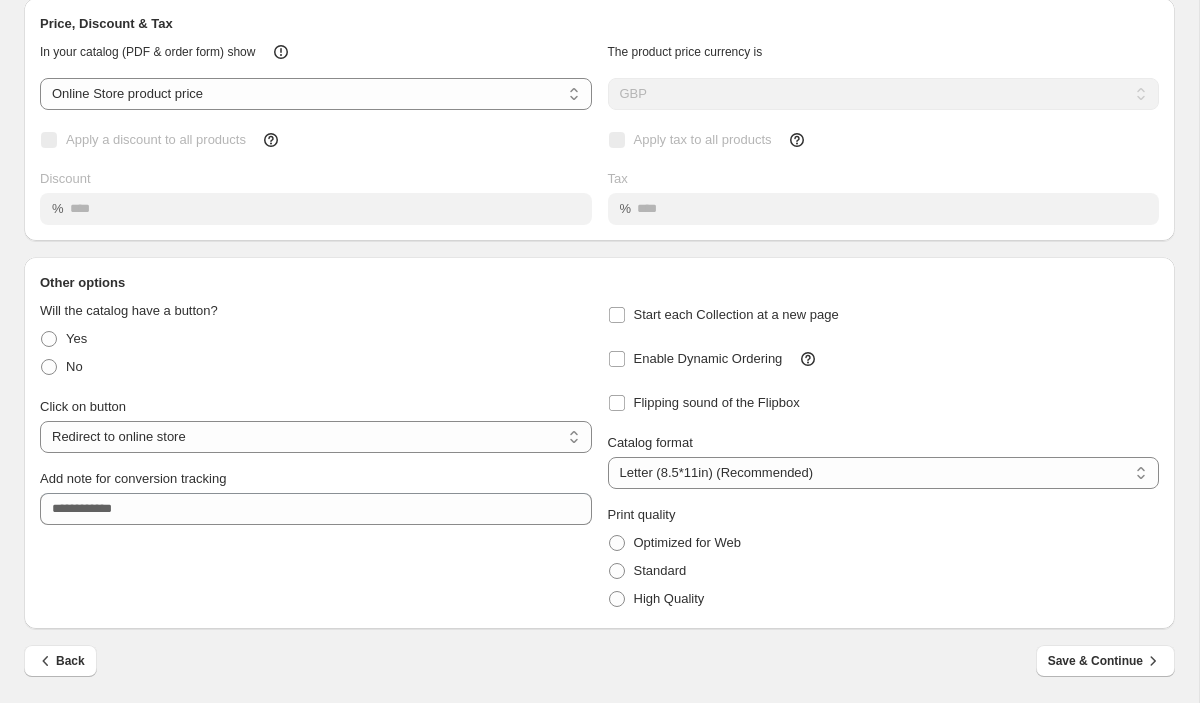 scroll, scrollTop: 134, scrollLeft: 0, axis: vertical 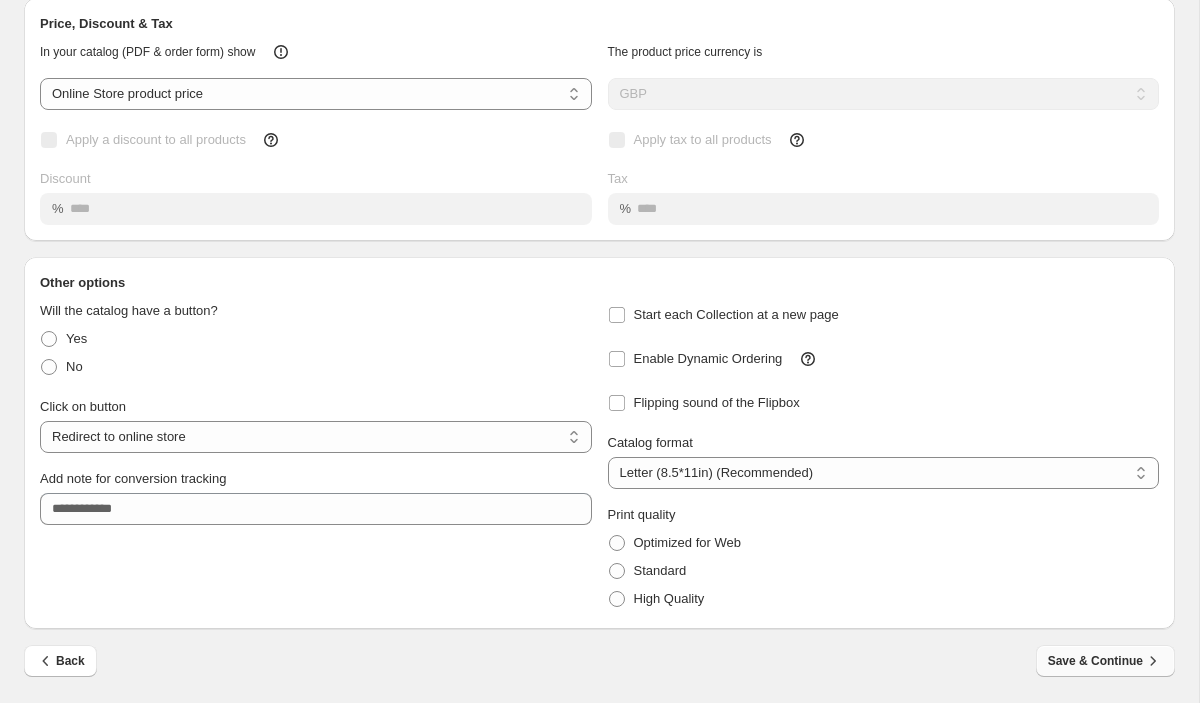 click on "Save & Continue" at bounding box center [1105, 661] 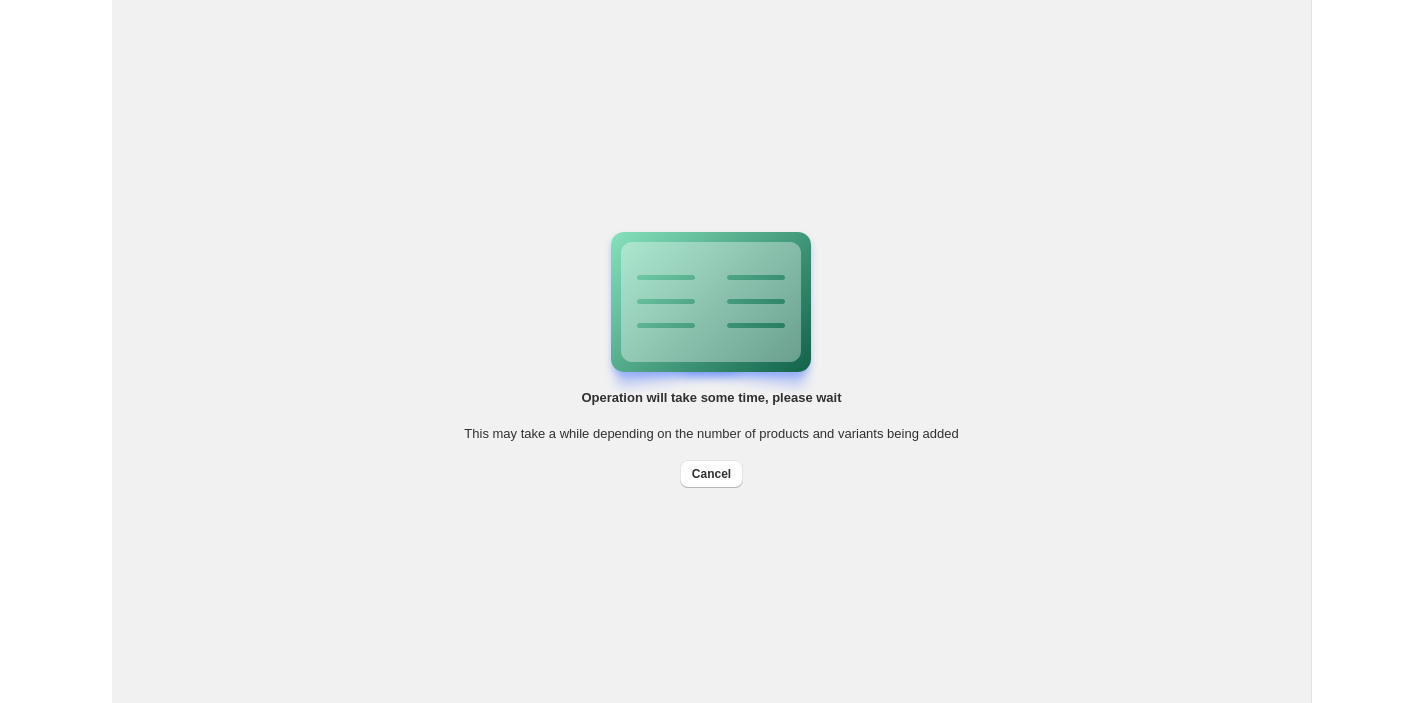 scroll, scrollTop: 0, scrollLeft: 0, axis: both 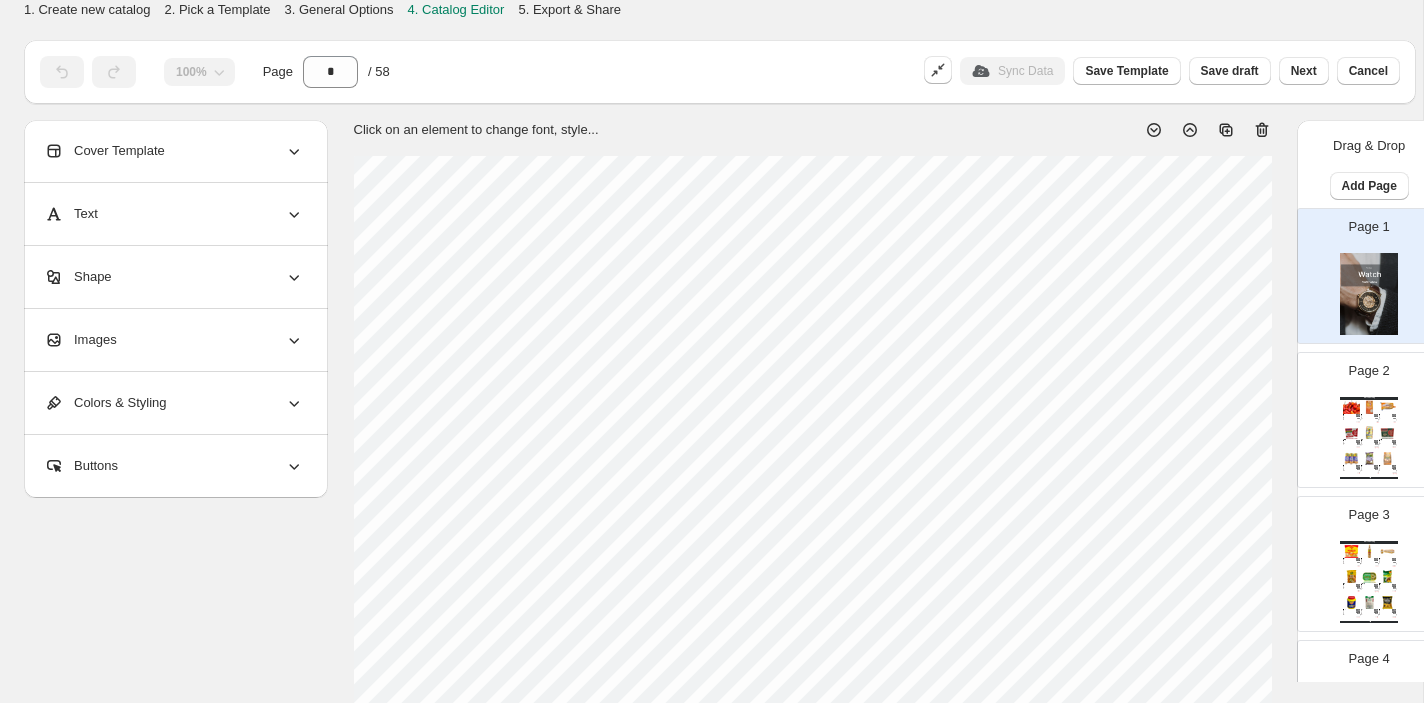 click on "Page 2 Watch Catalog African Chilli Hot Pepper - 500g Experience the bold and fiery flavors of our African Chilli Hot Pepper, Perfect for adding a kick to your d... 500g, 1kg, Full Box 2kg-3kg Stock Quantity: 5 SKU: Pepper £ 12 £ null £ 2.99 £ 2.99 Tolly Boy Easy Cook Long Grain Rice 10kg Expertly crafted Tolly Boy Easy Cook Long Grain Rice cooks effortlessly, saving you time and hassle in the ... Stock Quantity: 987 SKU: 100 Weight: 10 Tags: Brand: Tolly Boy Barcode №: 5015821121662 Rice £ 11.5 £ null £ 14.77 £ 14.77 Afro Caribbean Sliced Bread 800g Introducing Afro Caribbean Sliced Bread - the perfect choice for your daily bread needs. Made with high-qua... Stock Quantity: 83 SKU: null Weight: 800 Tags: Brand: Afro Caribbean Barcode №: null Bread £ 1 £ null £ 1.59 £ 1.59 Indomie Chicken Flavour Instant Noodles white box 40x70g (nigerian) Stock Quantity: 990 SKU: 100 Weight: 2800 Tags: Noodles £ 7" at bounding box center [1361, 412] 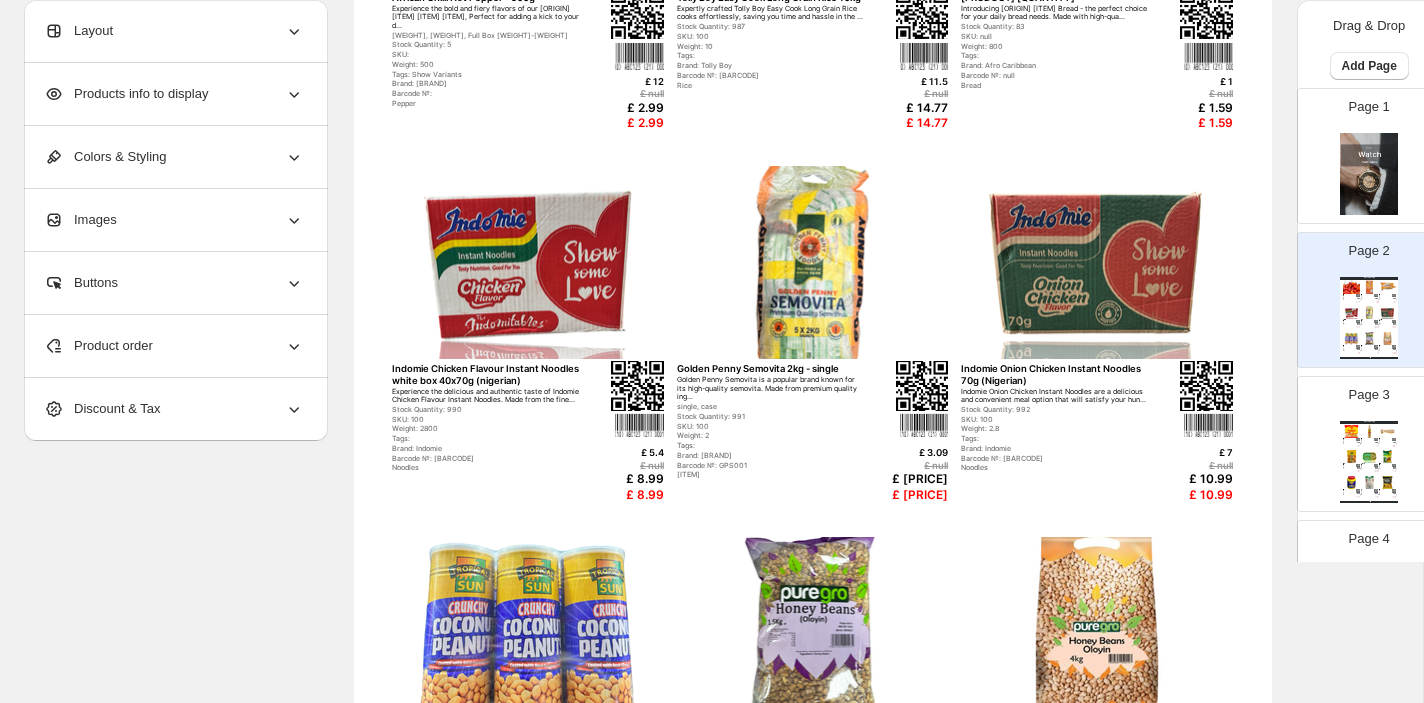 scroll, scrollTop: 432, scrollLeft: 0, axis: vertical 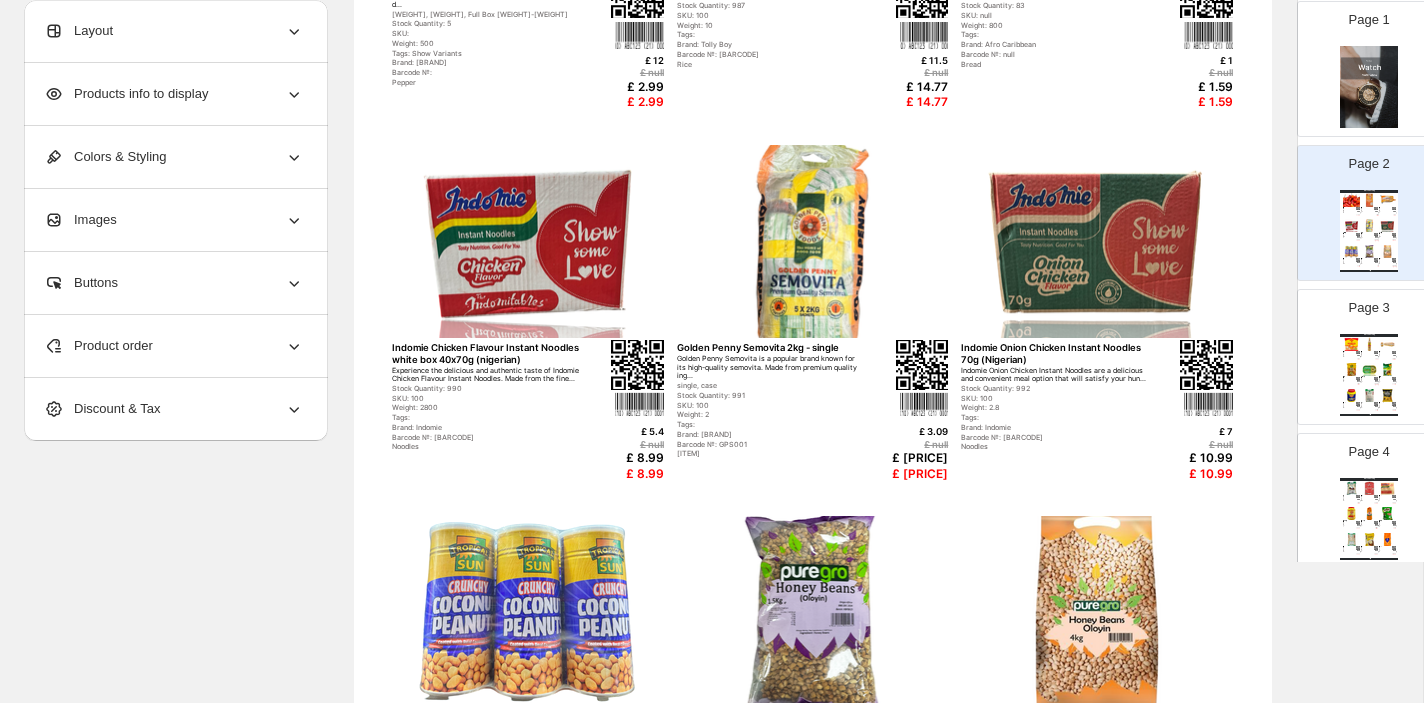 click on "Page 3 Watch Catalog Nigerian Maggi Star Seasoning Stock 105s - Single Nigerian Maggi Star Seasoning is perfect for adding flavor and depth to your dishes. With 105 sachets in ea... Single, Case Stock Quantity:  87 SKU:  null Weight:  400 Tags:   Brand:  Maggi Barcode №:  null Seasoning £ 0.33 £ null £ 1.33 £ 1.33 Africa Finest Peanuts 475g Experience the rich flavor and crunch of Africa Finest Peanuts. Made from high-quality peanuts, our 475g pa... Stock Quantity:  91 SKU:   Weight:  475 Tags:   Brand:  Africa Finest Barcode №:   Peanut £ 2.41 £ null £ 3.31 £ 3.31 Maltina Can (Nigeria) Maltina is a delicious non-alcoholic malt drink, rich in essential vitamins and minerals. Made in Nigeria, ... Stock Quantity:  91 SKU:   Weight:  7.4 Tags:   Brand:  Maltina Barcode №:   Cans £ 10 £ null £ 13.49 £ 13.49 Tropical Sun Golden Sella Basmati Rice 10kg Indulge in the rich flavor and aroma of Tropical Sun Golden Sella Basmati Rice. Made from 100% basmati rice... Stock Quantity:  9989 SKU:  10000" at bounding box center (1369, 357) 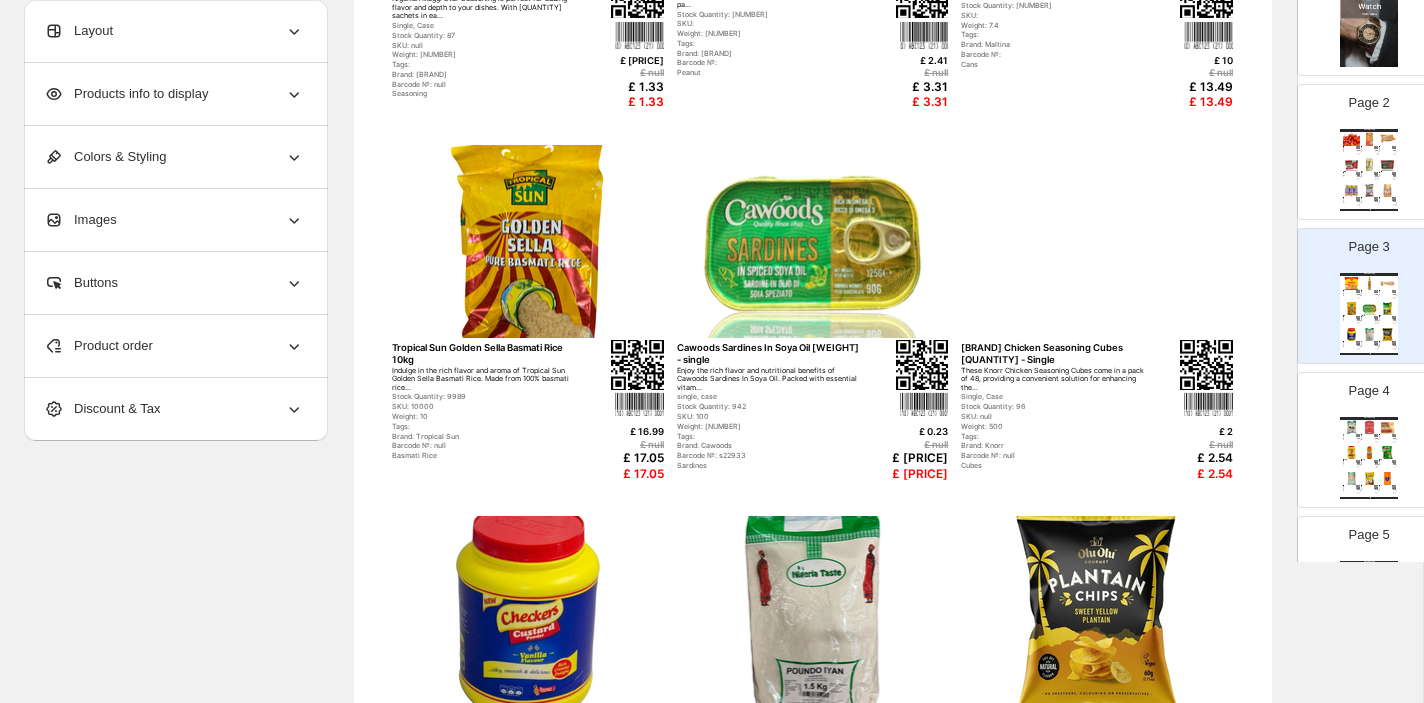scroll, scrollTop: 150, scrollLeft: 0, axis: vertical 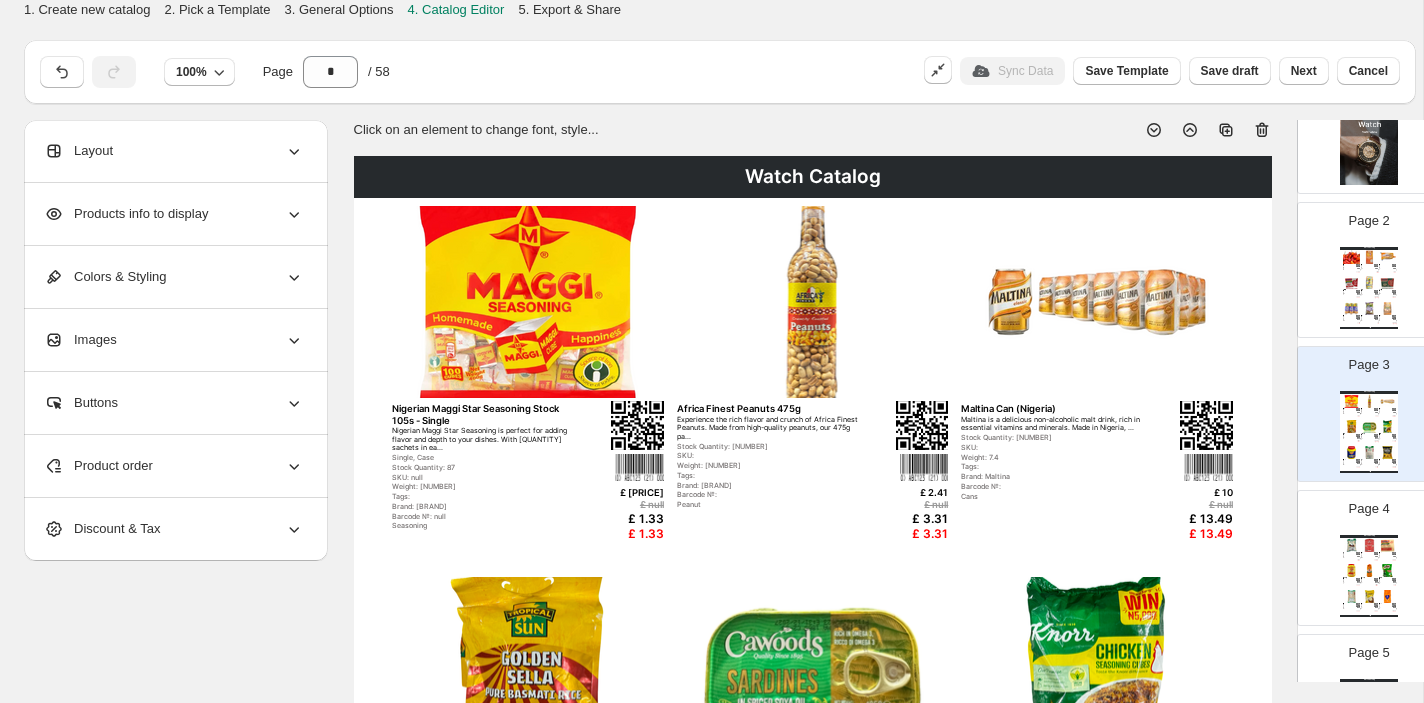 click on "Page 2 Watch Catalog African Chilli Hot Pepper - 500g Experience the bold and fiery flavors of our African Chilli Hot Pepper, Perfect for adding a kick to your d... 500g, 1kg, Full Box 2kg-3kg Stock Quantity: 5 SKU: Pepper £ 12 £ null £ 2.99 £ 2.99 Tolly Boy Easy Cook Long Grain Rice 10kg Expertly crafted Tolly Boy Easy Cook Long Grain Rice cooks effortlessly, saving you time and hassle in the ... Stock Quantity: 987 SKU: 100 Weight: 10 Tags: Brand: Tolly Boy Barcode №: 5015821121662 Rice £ 11.5 £ null £ 14.77 £ 14.77 Afro Caribbean Sliced Bread 800g Introducing Afro Caribbean Sliced Bread - the perfect choice for your daily bread needs. Made with high-qua... Stock Quantity: 83 SKU: null Weight: 800 Tags: Brand: Afro Caribbean Barcode №: null Bread £ 1 £ null £ 1.59 £ 1.59 Indomie Chicken Flavour Instant Noodles white box 40x70g (nigerian) Stock Quantity: 990 SKU: 100 Weight: 2800 Tags: Noodles £ 7" at bounding box center [1361, 262] 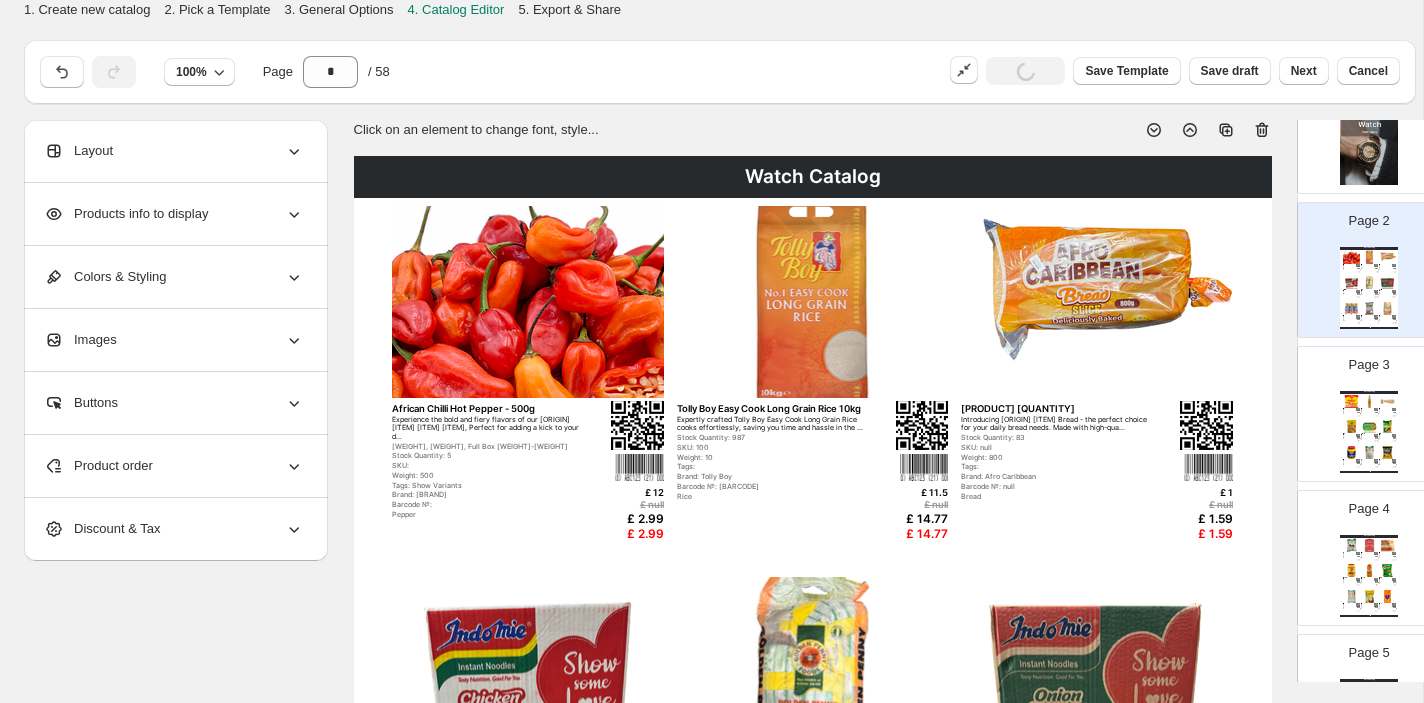 click on "Discount & Tax" at bounding box center (174, 529) 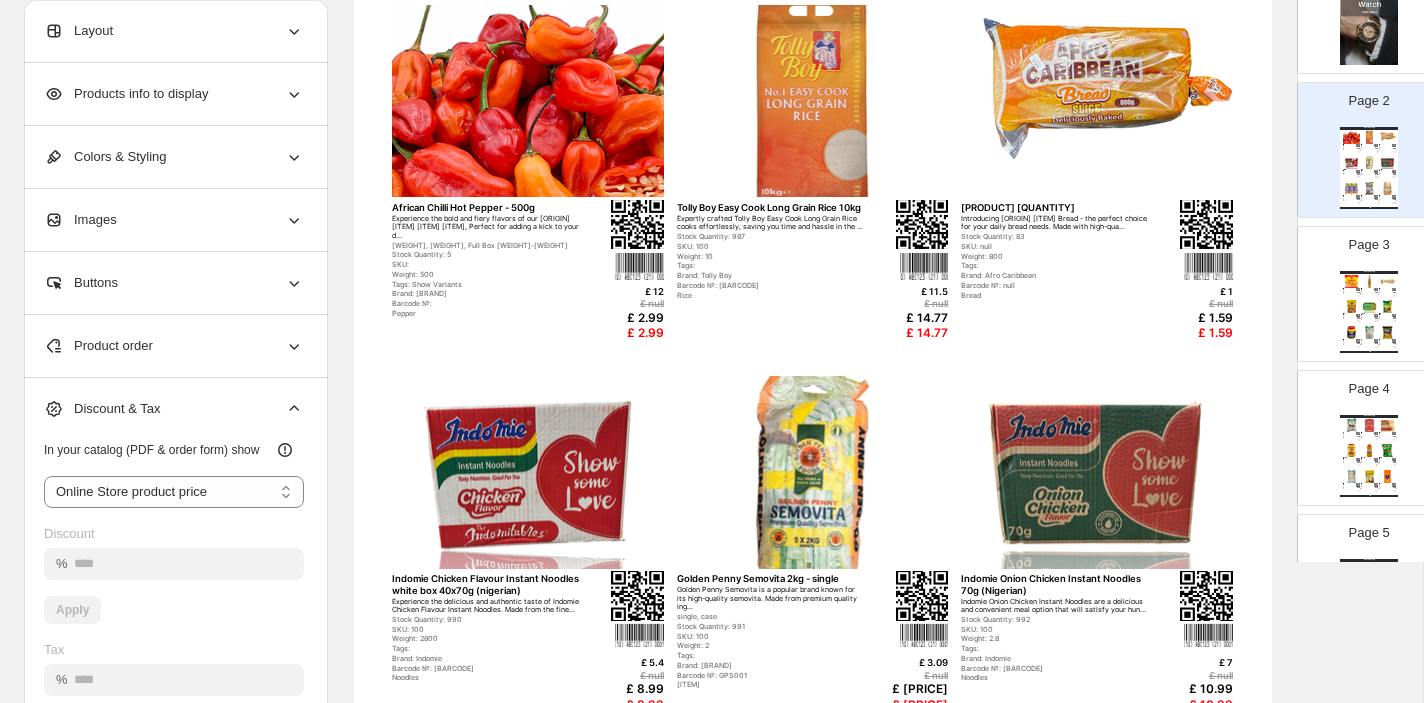 scroll, scrollTop: 206, scrollLeft: 0, axis: vertical 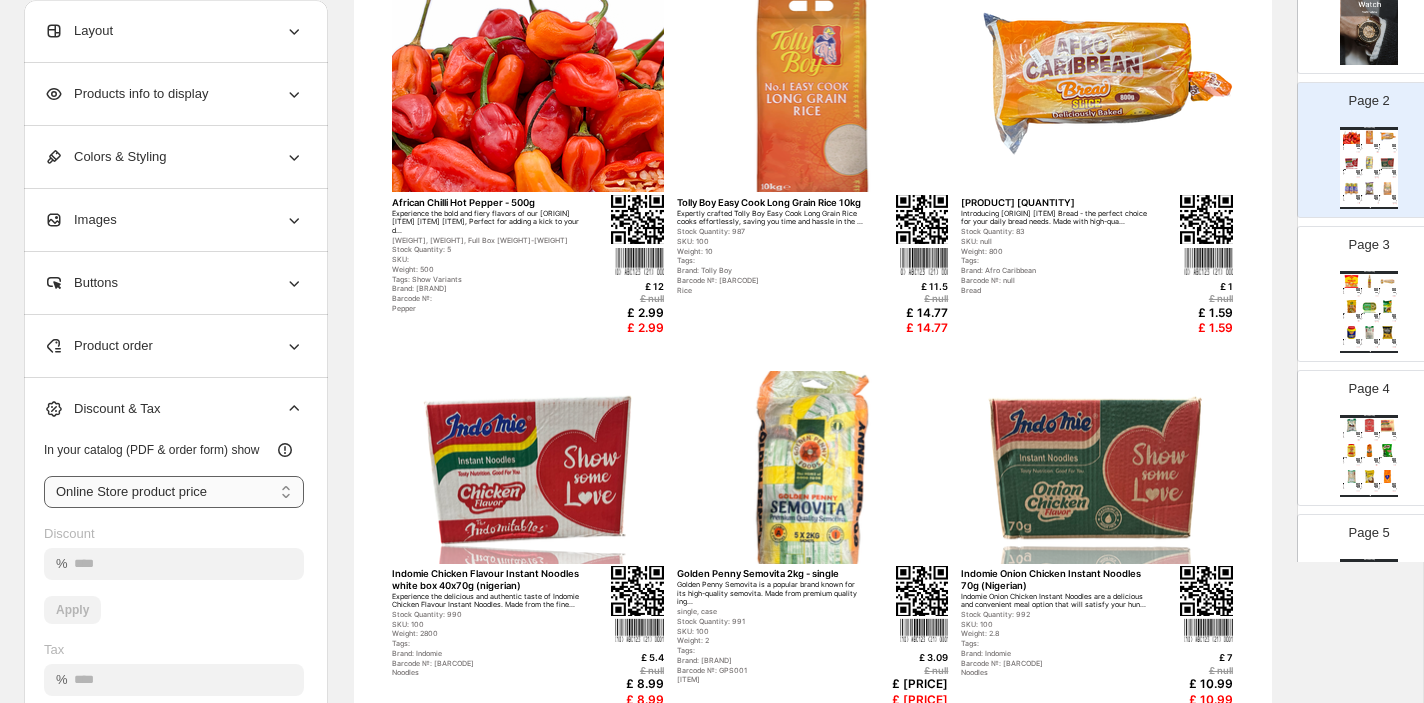 click on "**********" at bounding box center (0, 0) 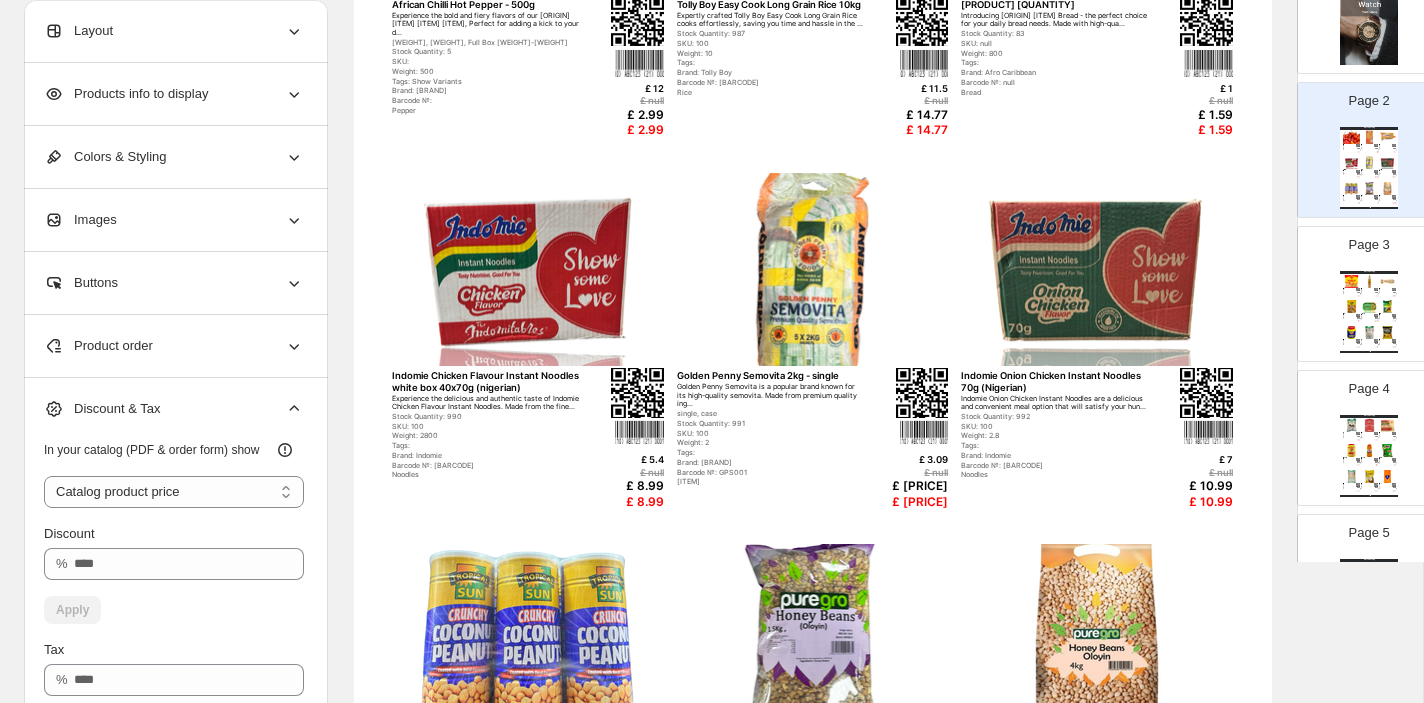 scroll, scrollTop: 411, scrollLeft: 0, axis: vertical 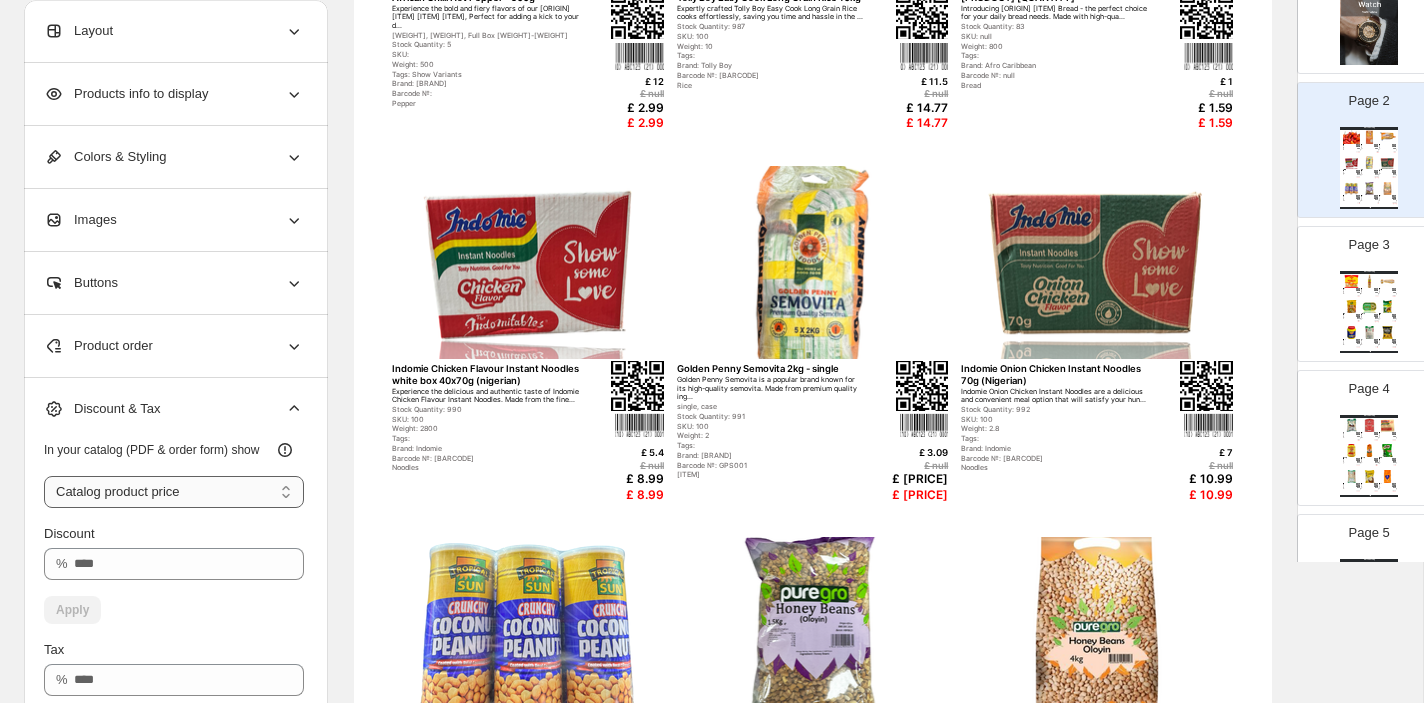 select on "*****" 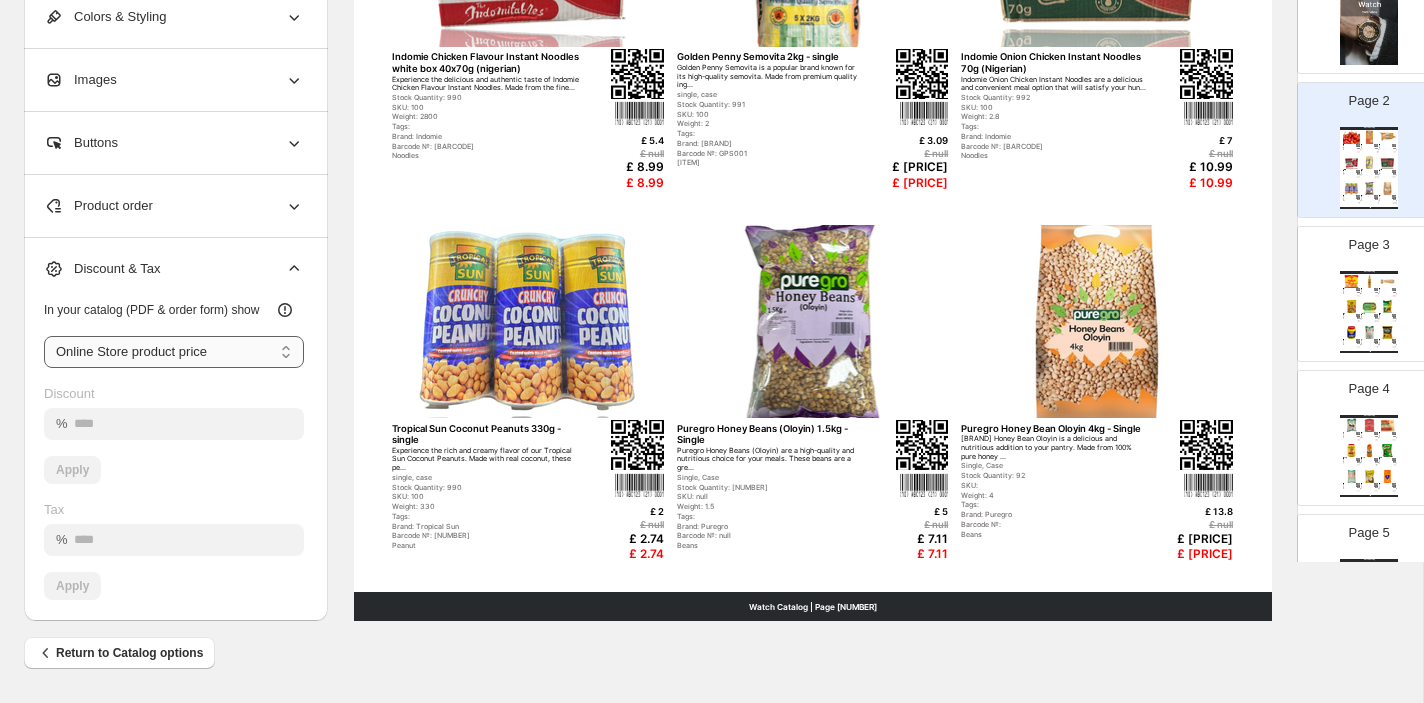 scroll, scrollTop: 0, scrollLeft: 0, axis: both 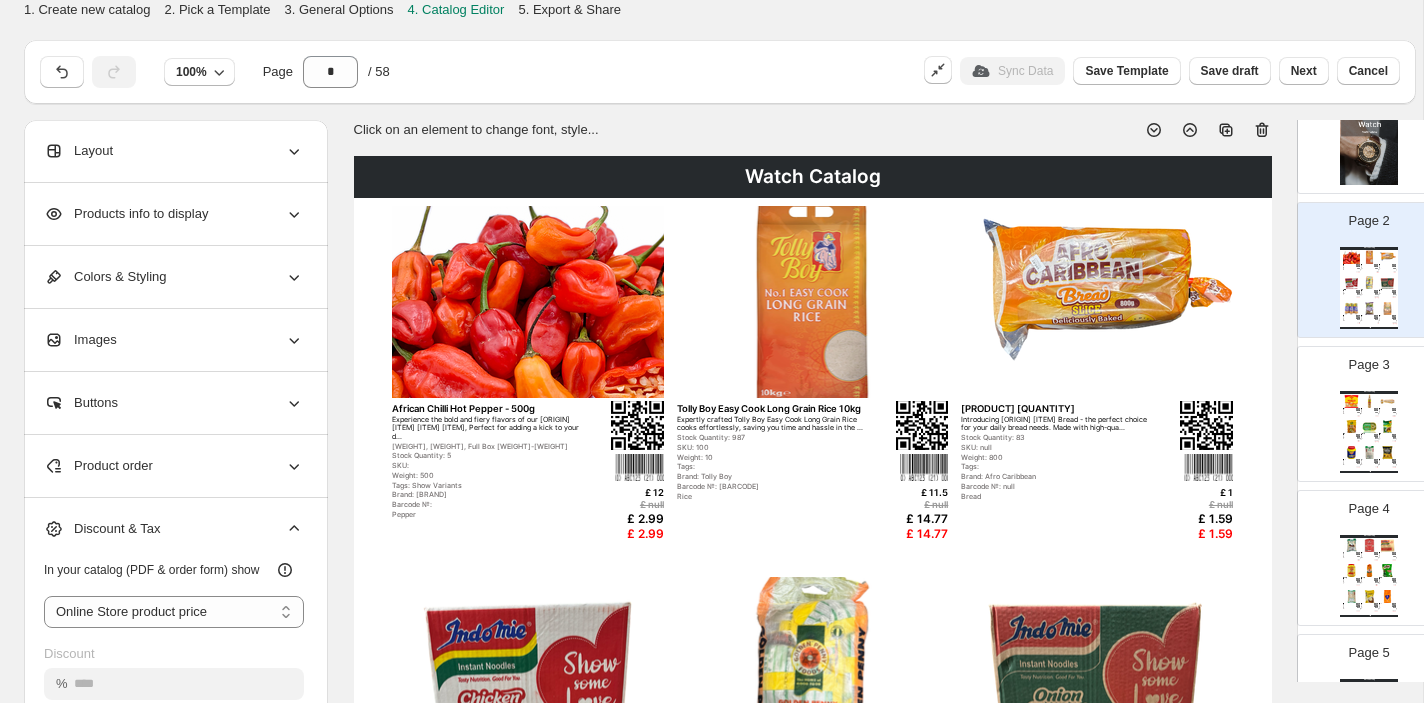 click on "Product order" at bounding box center (174, 466) 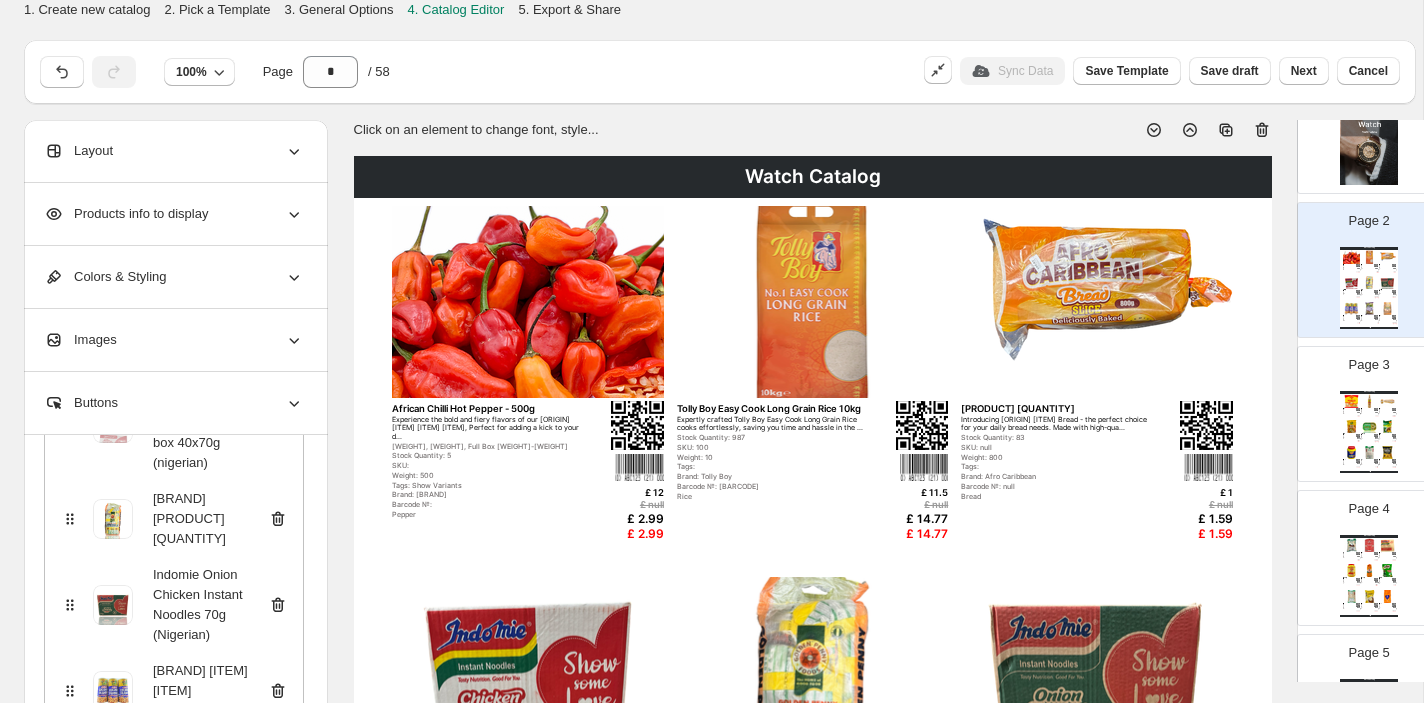 scroll, scrollTop: 532, scrollLeft: 0, axis: vertical 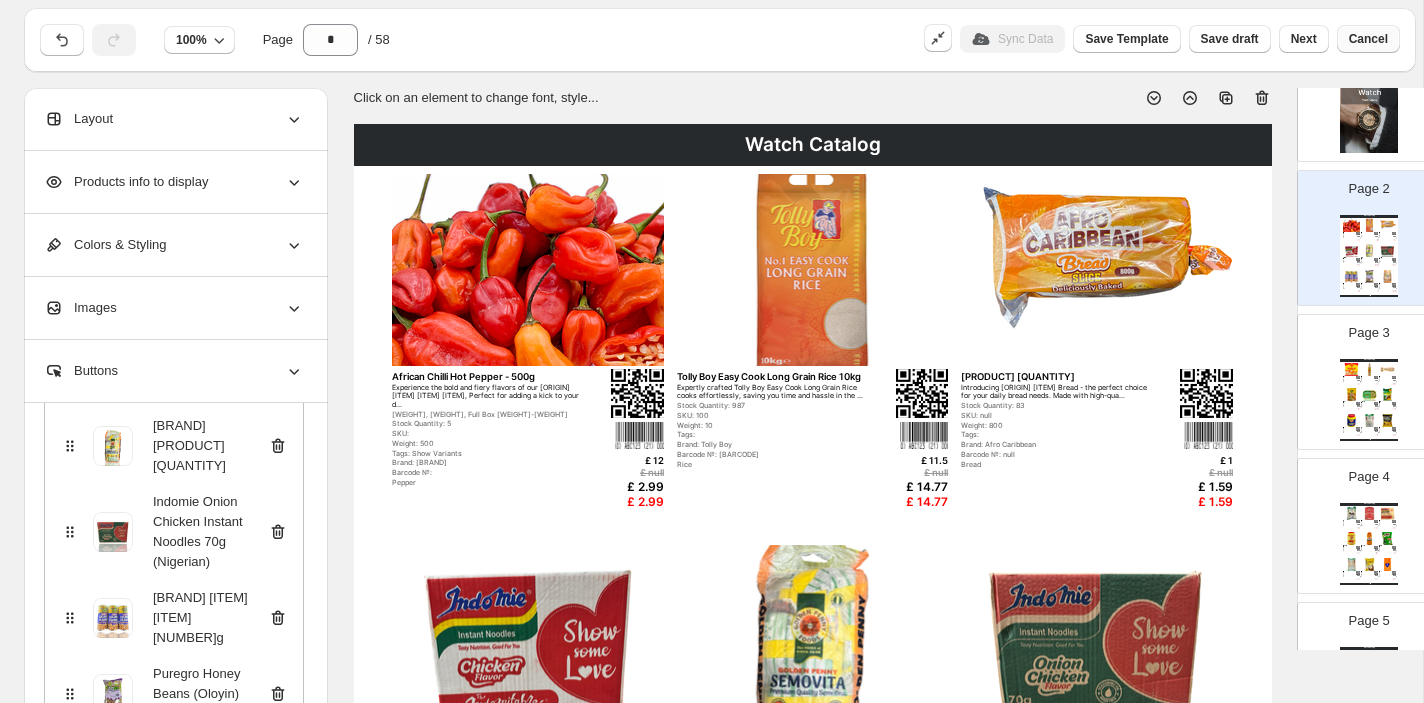 click on "Cancel" at bounding box center (1368, 39) 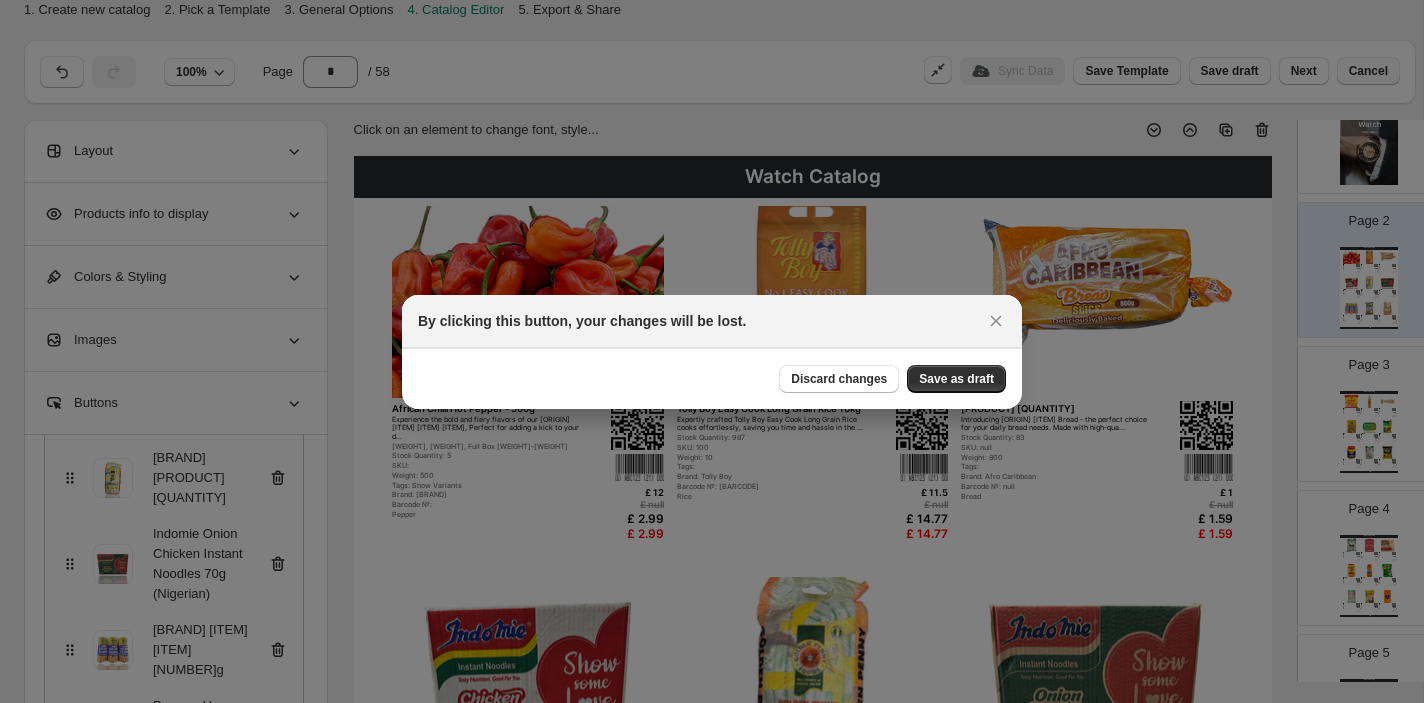 scroll, scrollTop: 0, scrollLeft: 0, axis: both 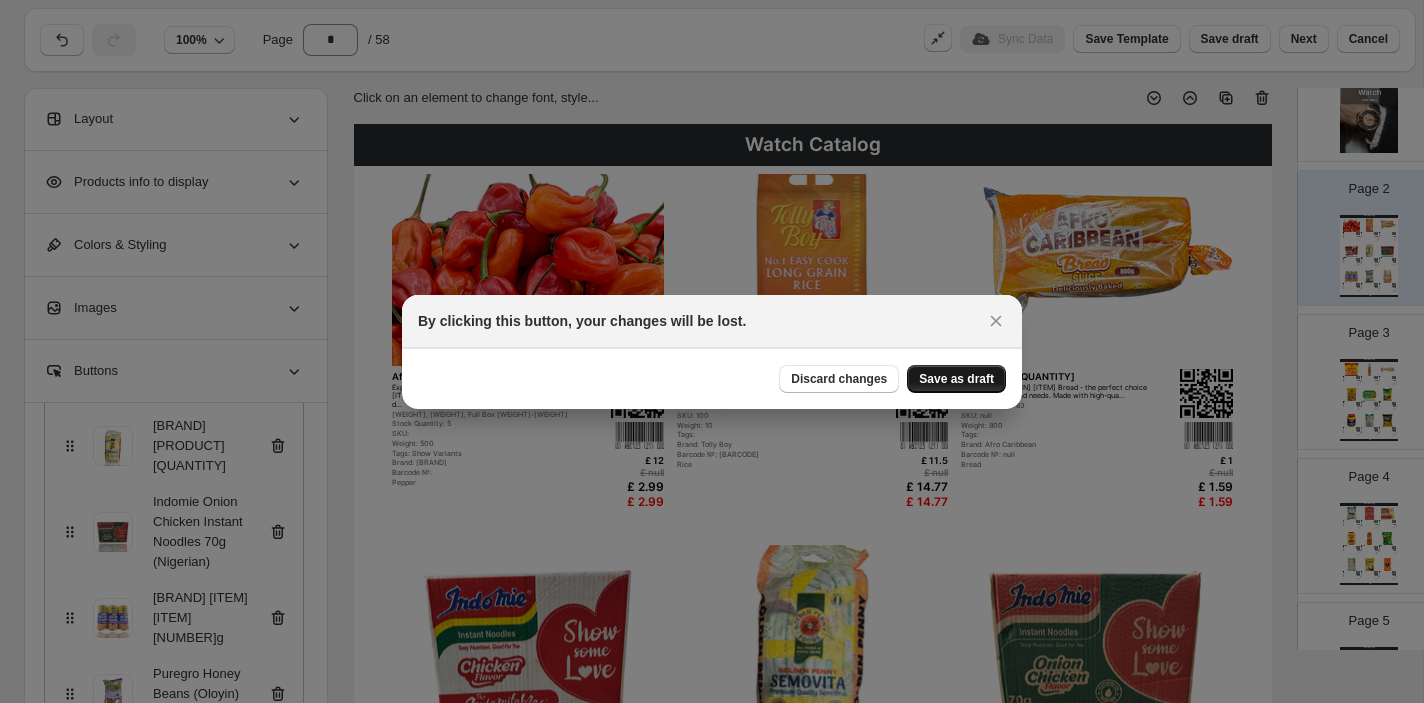 click on "Save as draft" at bounding box center [956, 379] 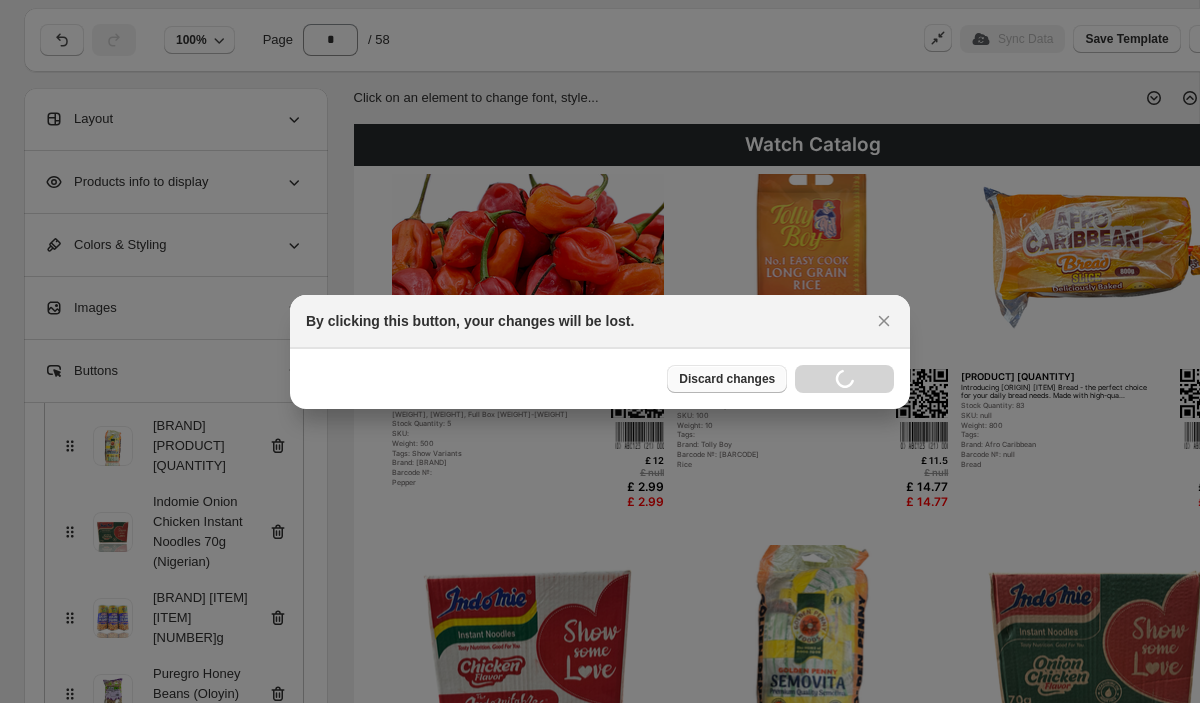 click on "Discard changes" at bounding box center [727, 379] 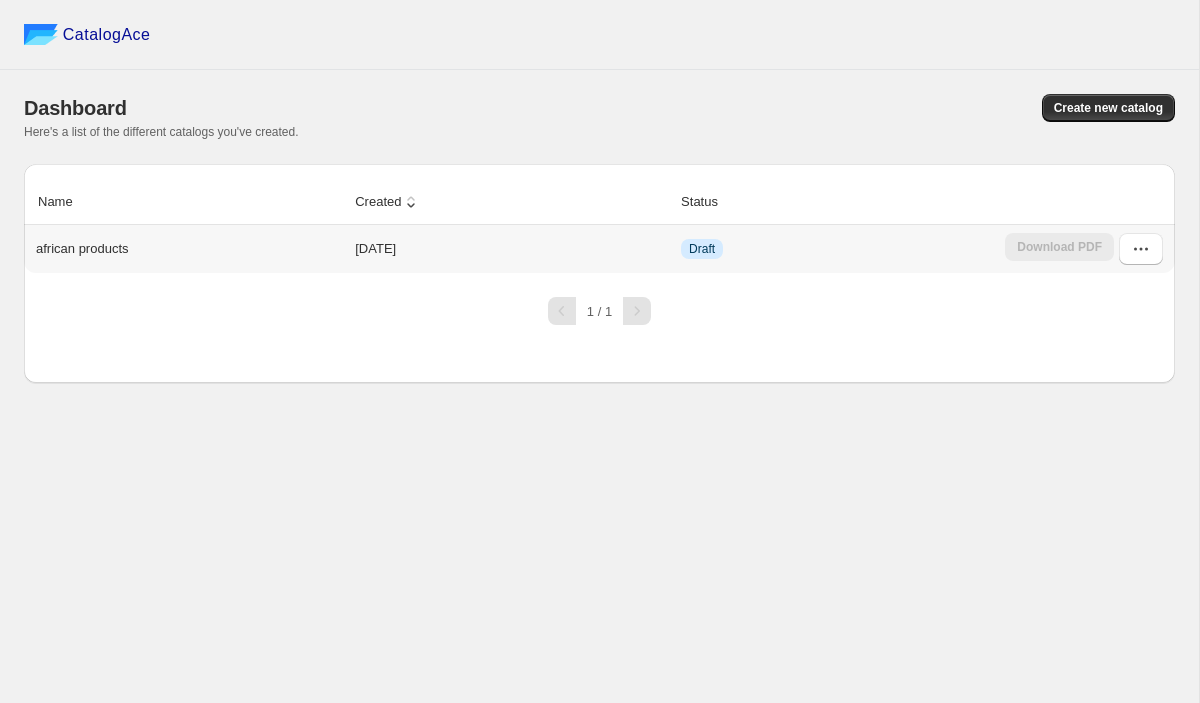 click on "Download PDF" at bounding box center [1087, 249] 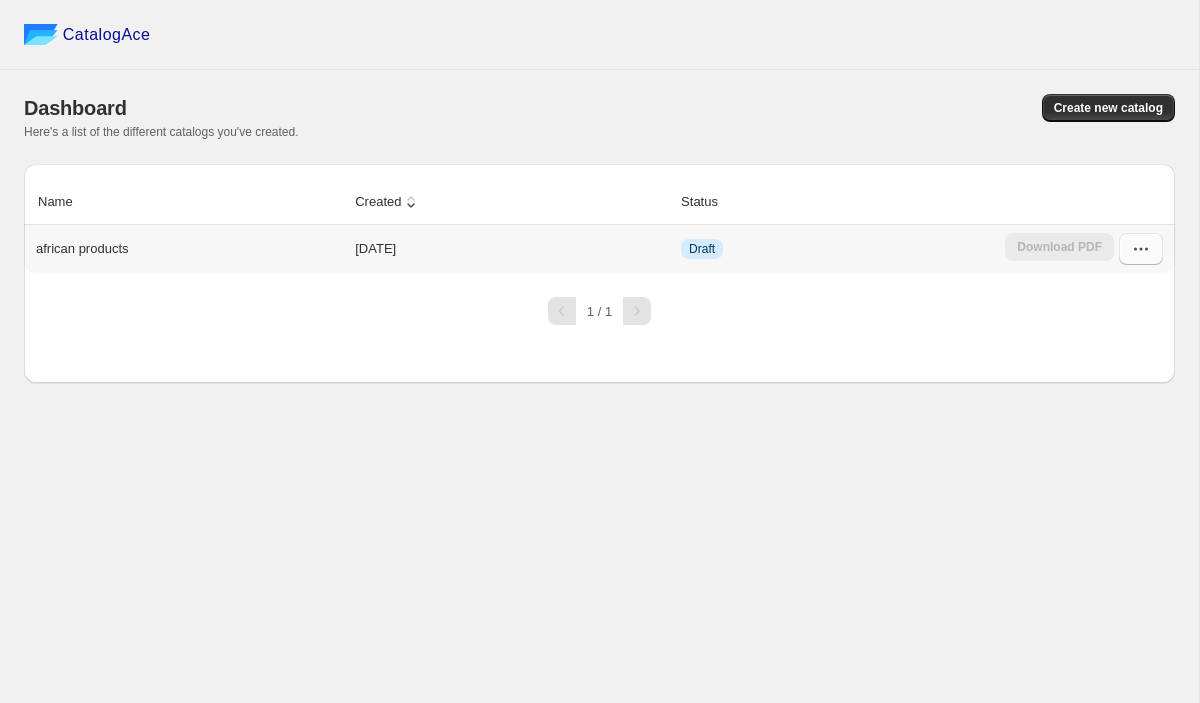click at bounding box center [1141, 249] 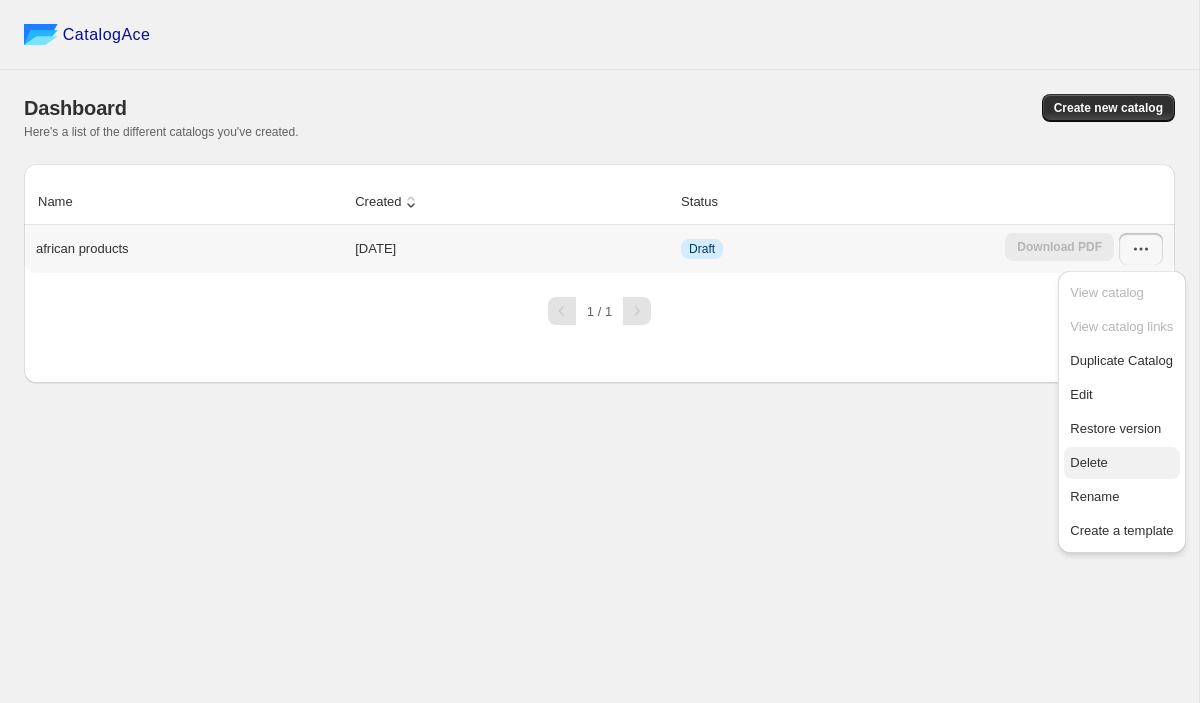 click on "Delete" at bounding box center (1121, 463) 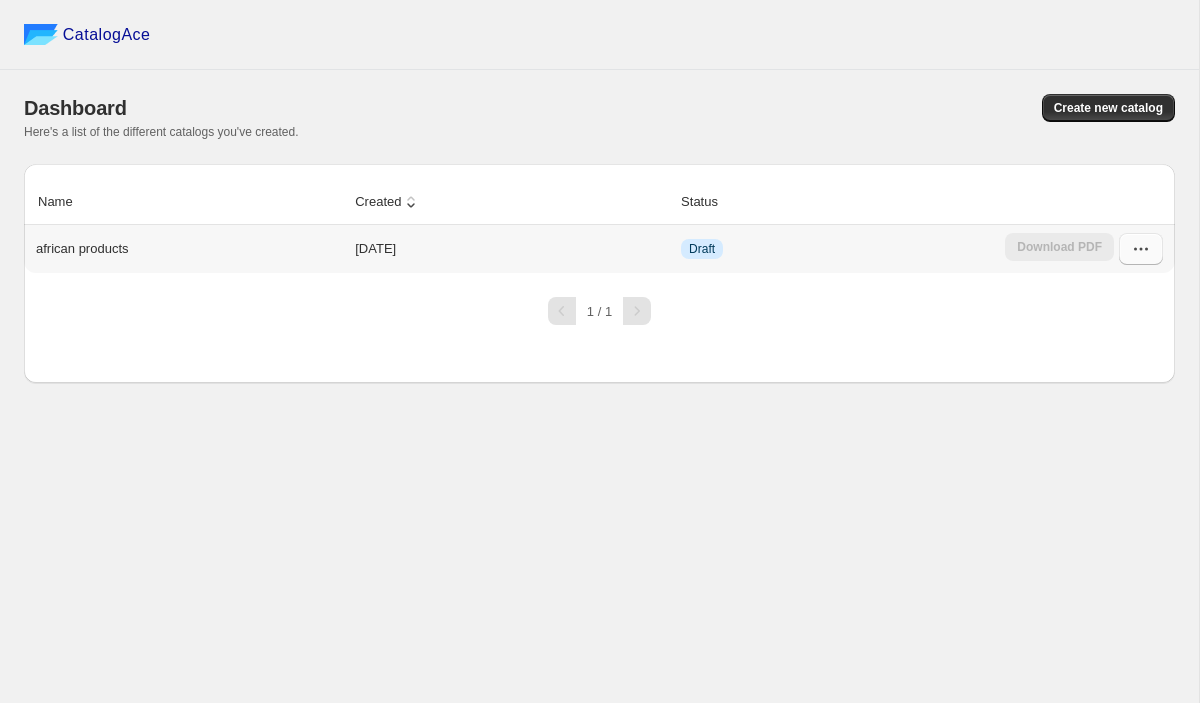 click at bounding box center (1141, 249) 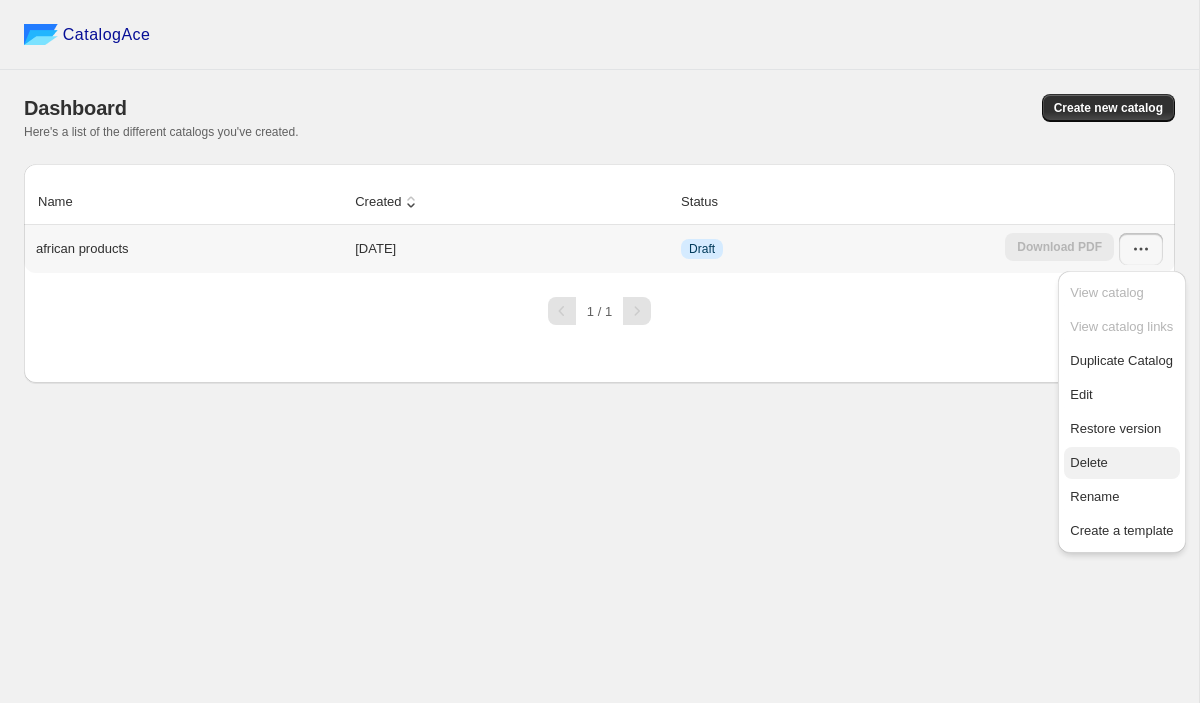 click on "Delete" at bounding box center (1089, 462) 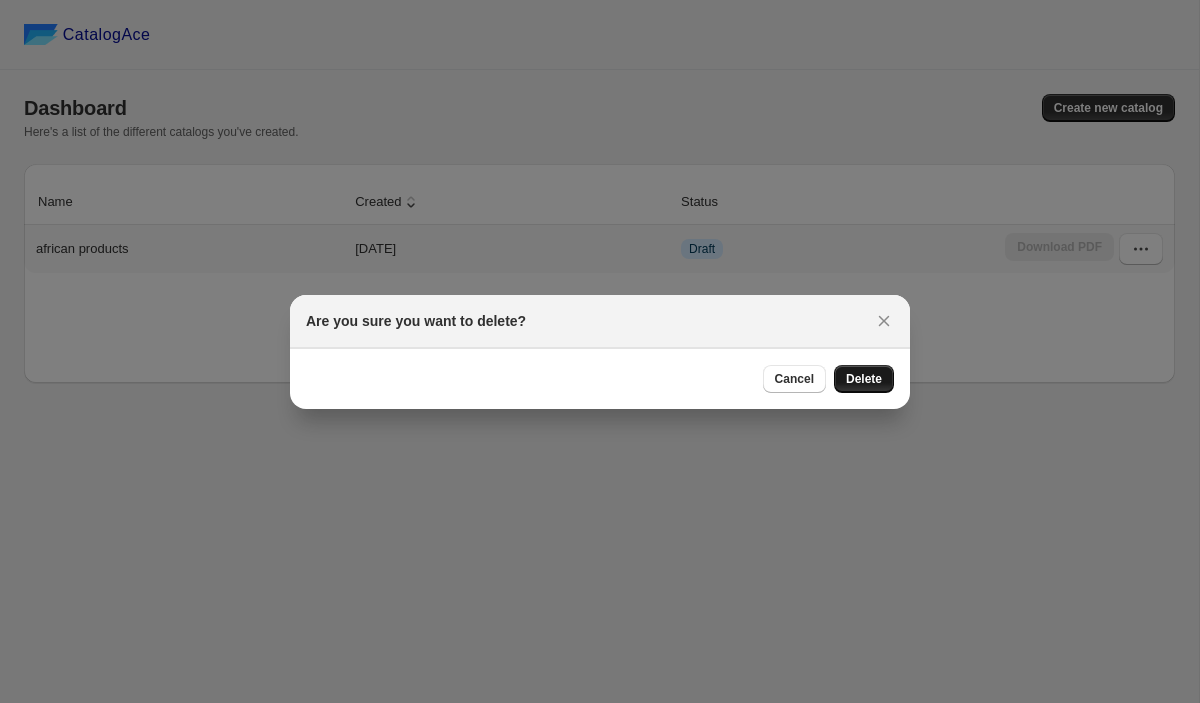 click on "Delete" at bounding box center [864, 379] 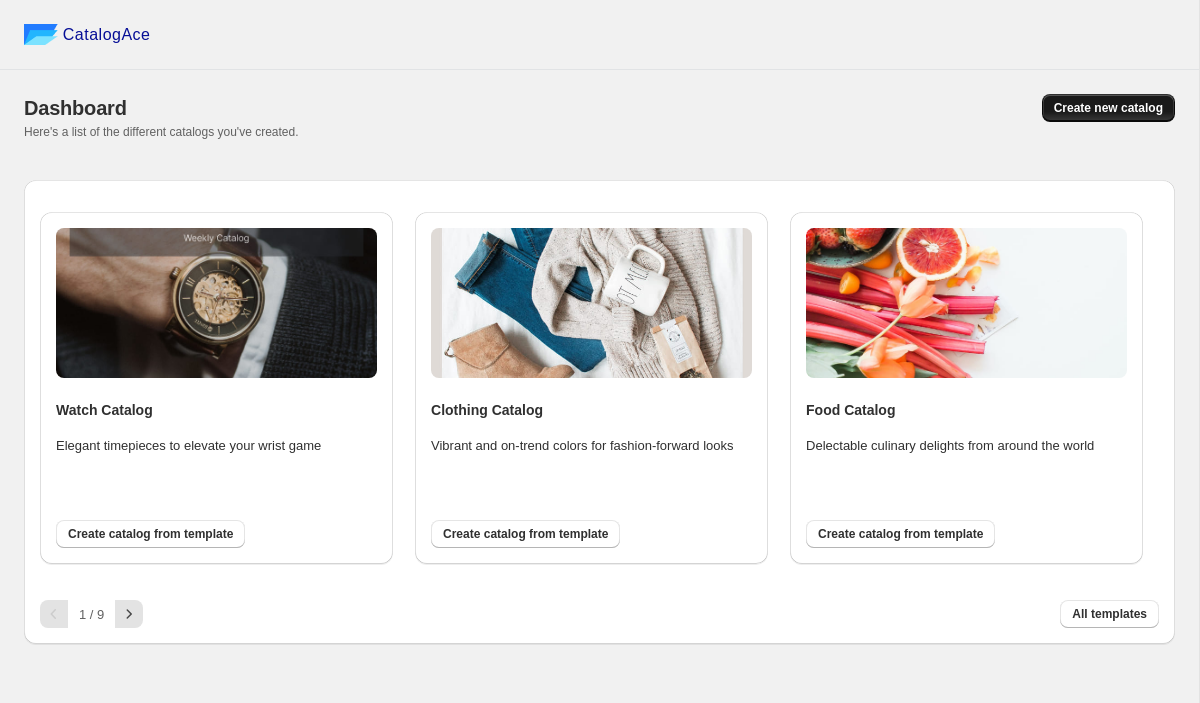 click on "Create new catalog" at bounding box center [1108, 108] 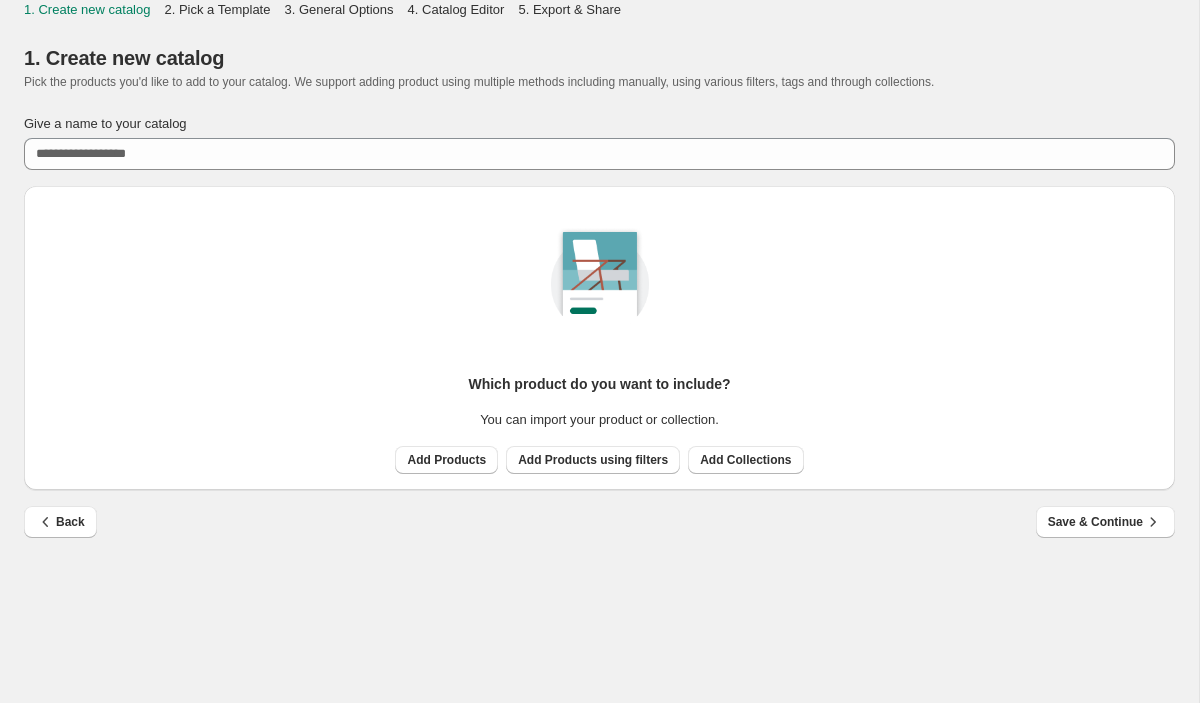 click on "Add Products Add Products using filters Add Collections" at bounding box center (595, 456) 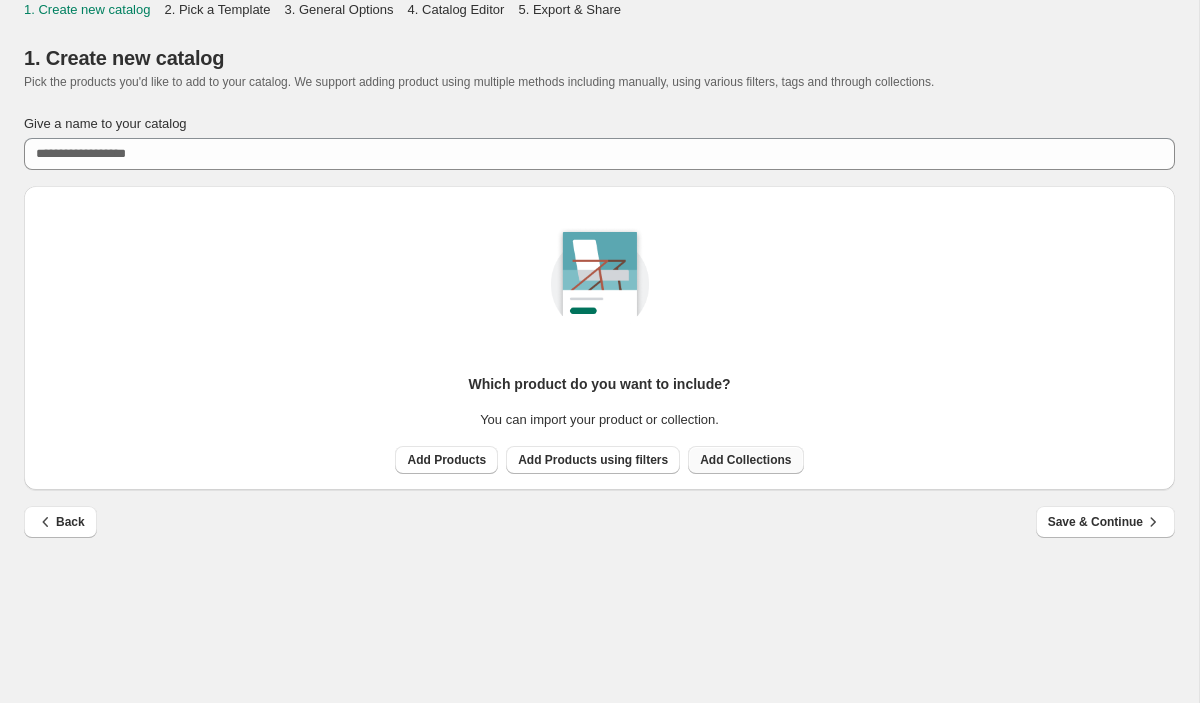 click on "Add Collections" at bounding box center (745, 460) 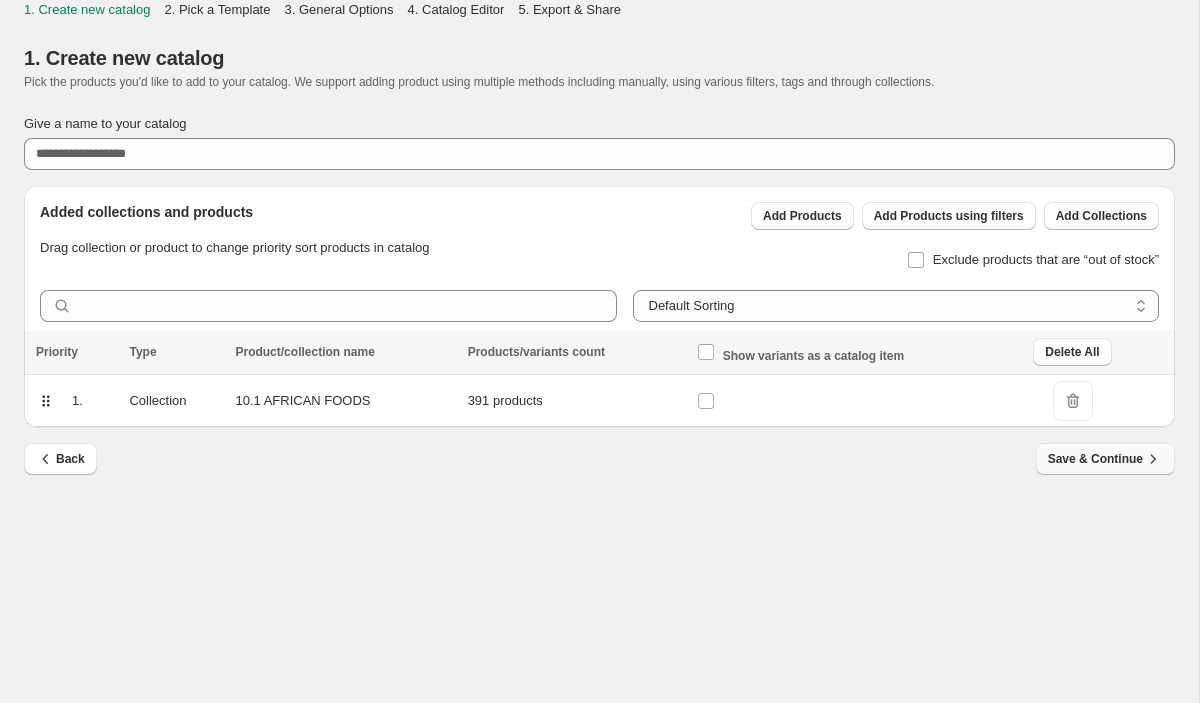 click on "Save & Continue" at bounding box center [1105, 459] 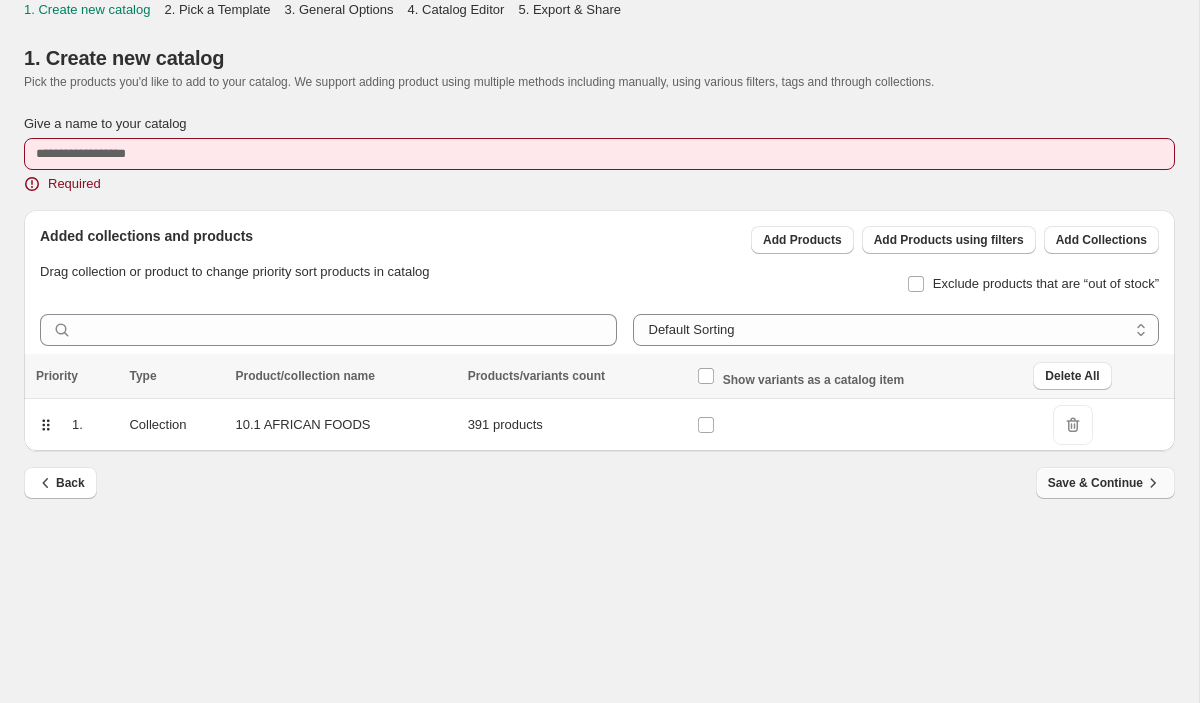 click on "Save & Continue" at bounding box center (1105, 483) 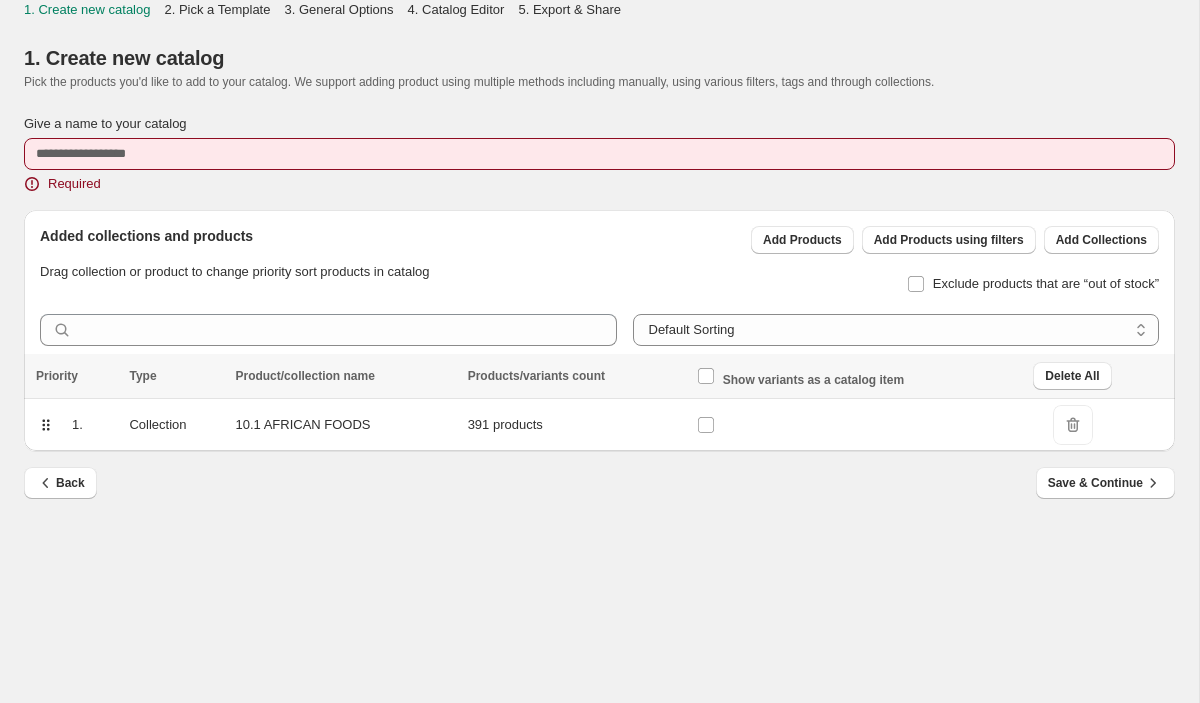 click on "Back Save & Continue" at bounding box center [591, 475] 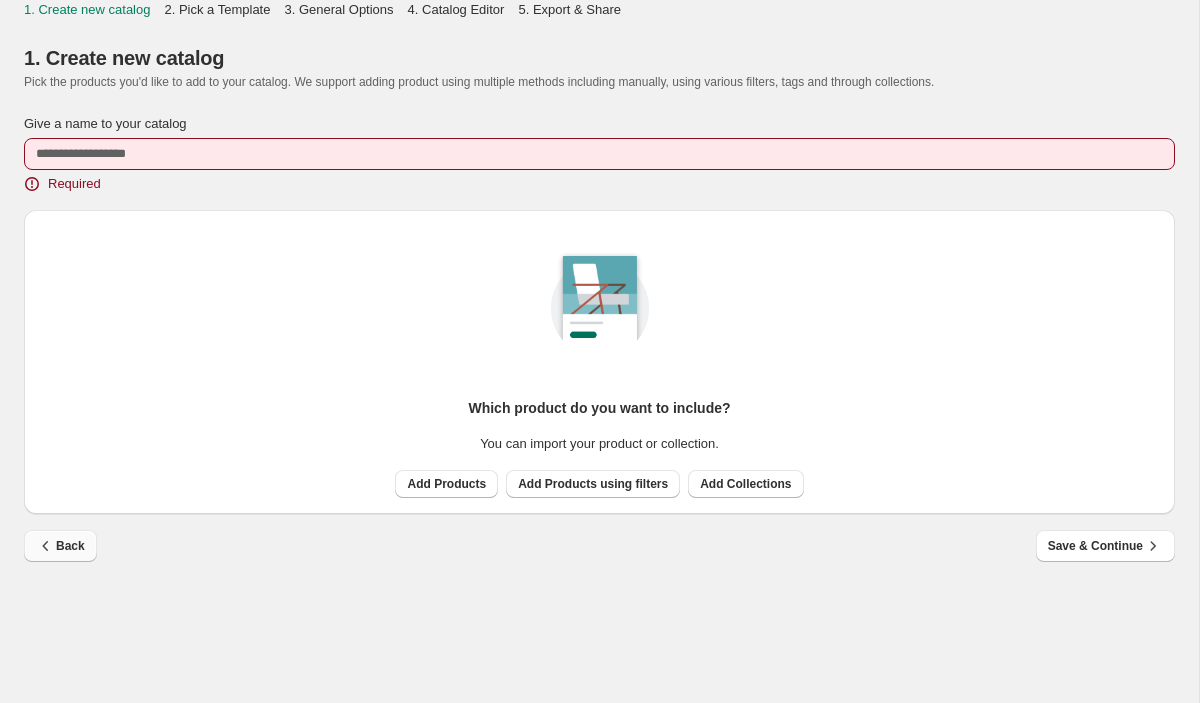 click 